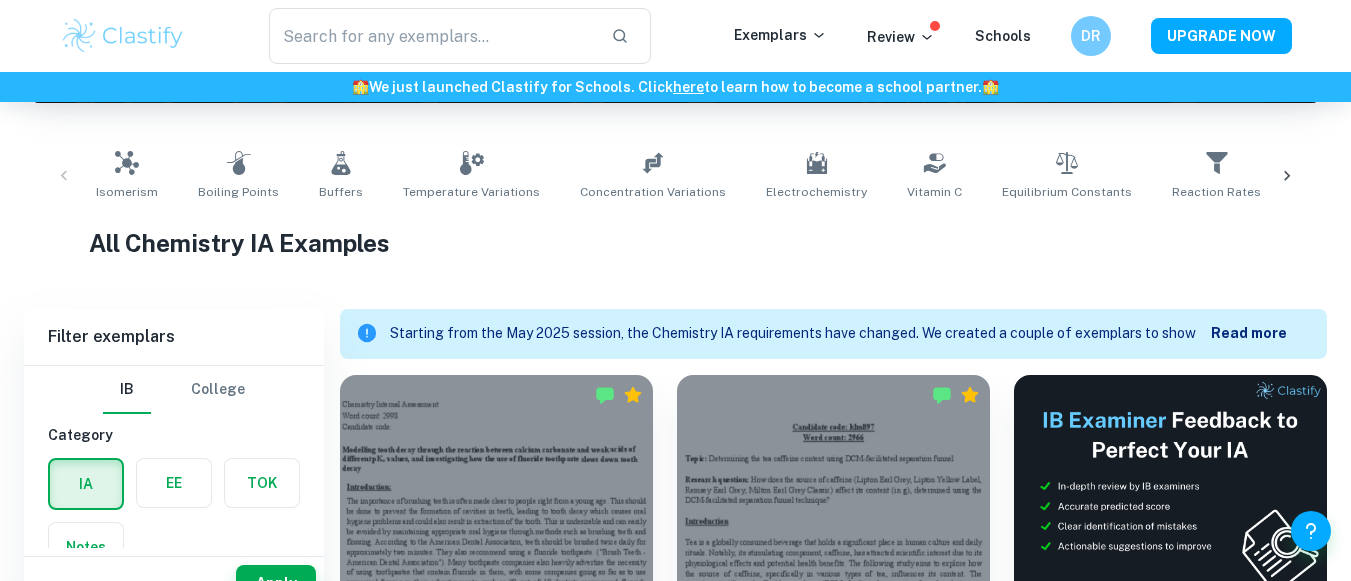 scroll, scrollTop: 365, scrollLeft: 0, axis: vertical 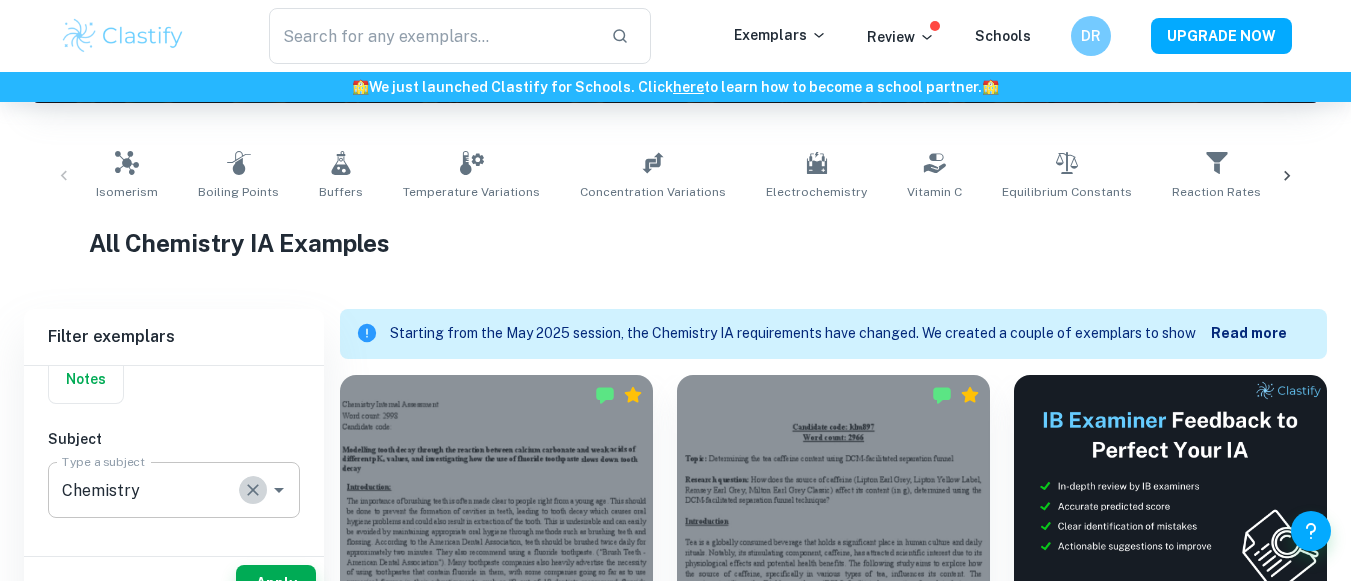 click 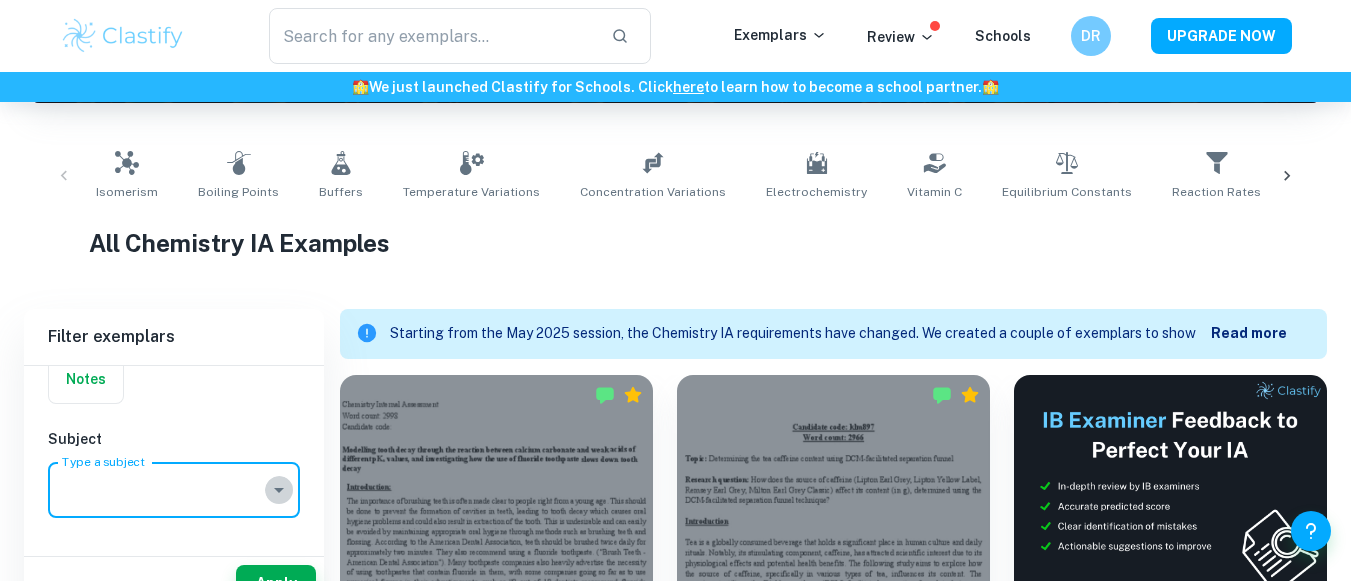 click 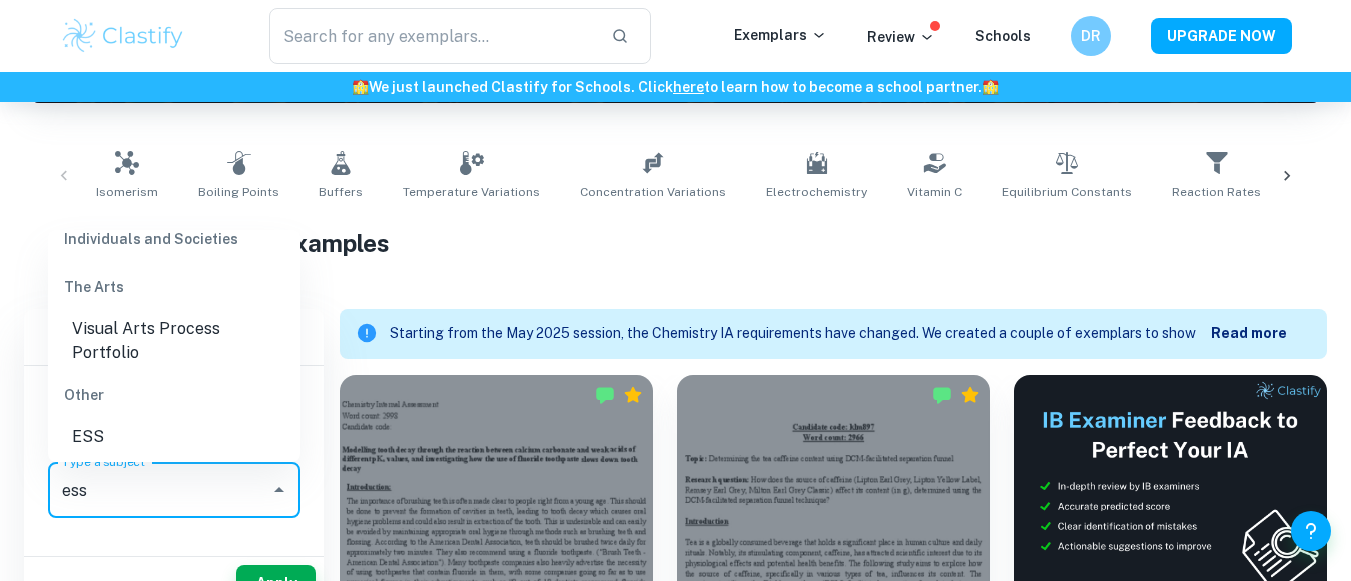 scroll, scrollTop: 276, scrollLeft: 0, axis: vertical 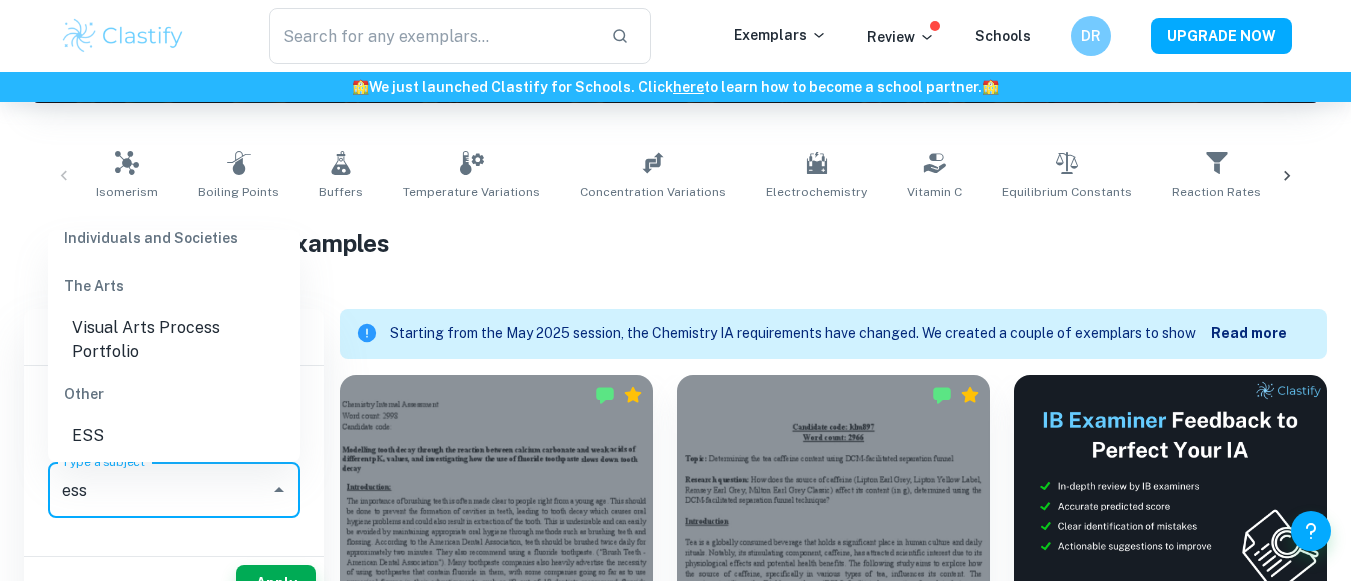 click on "ESS" at bounding box center [174, 436] 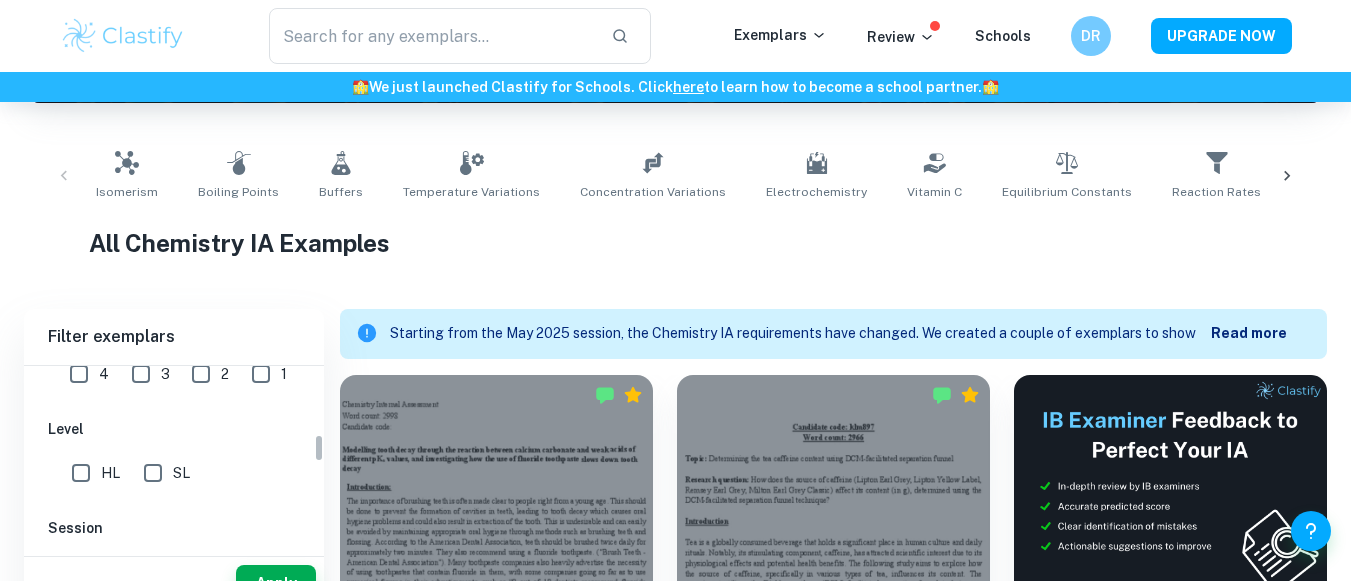 scroll, scrollTop: 405, scrollLeft: 0, axis: vertical 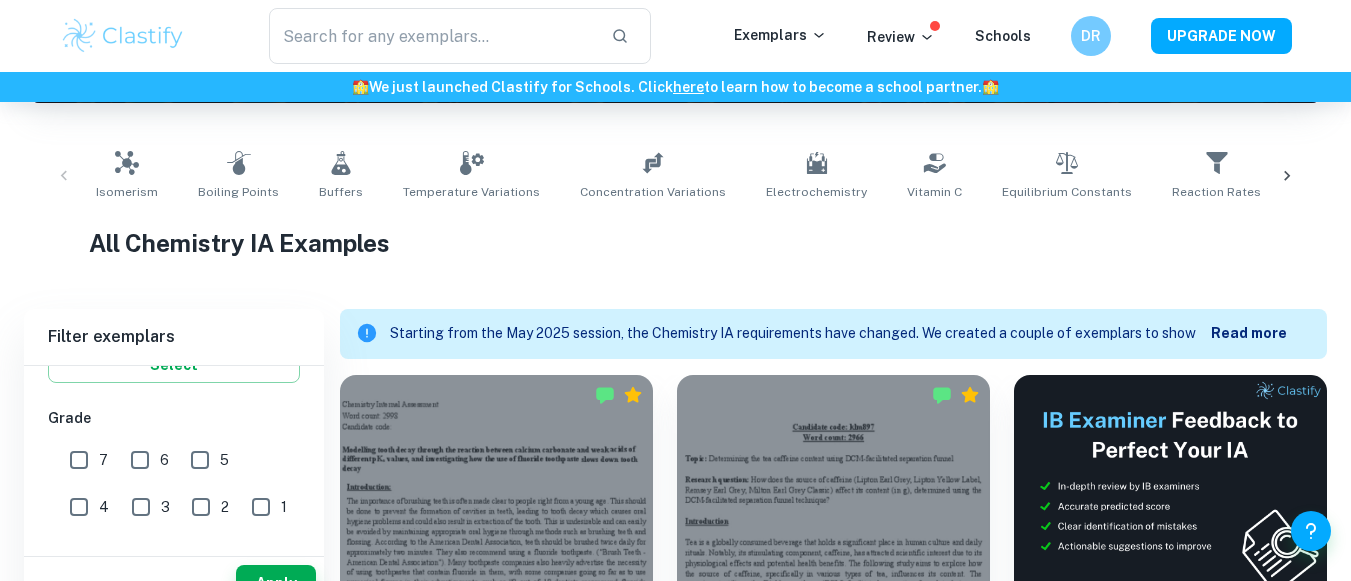 type on "ESS" 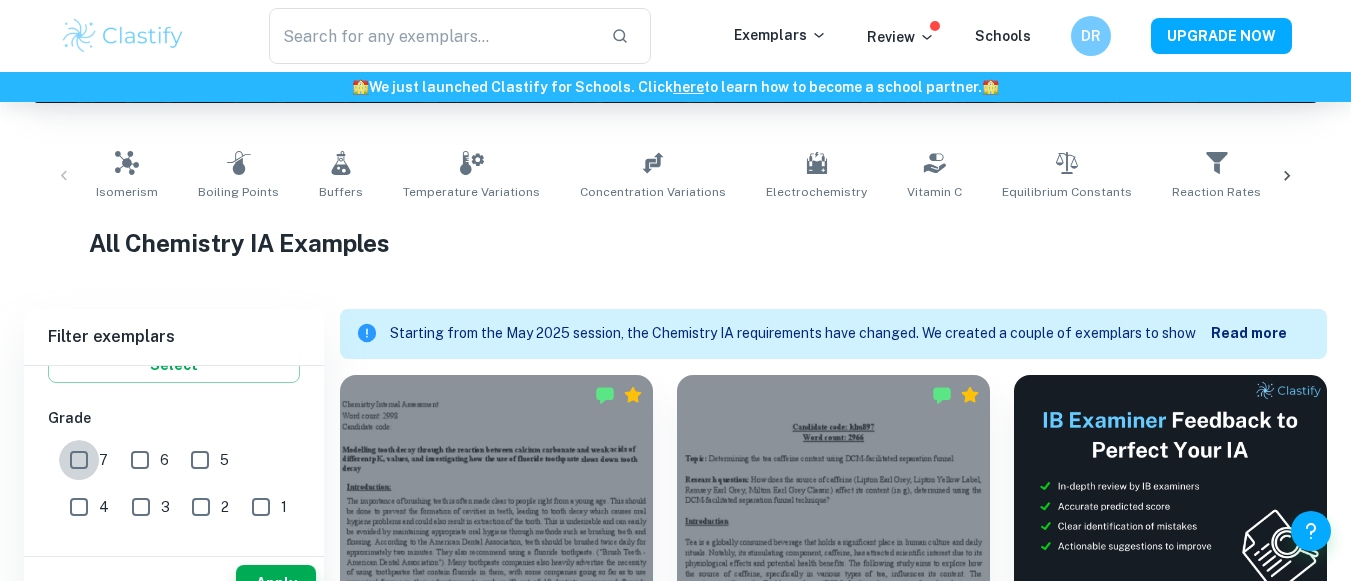 click on "7" at bounding box center [79, 460] 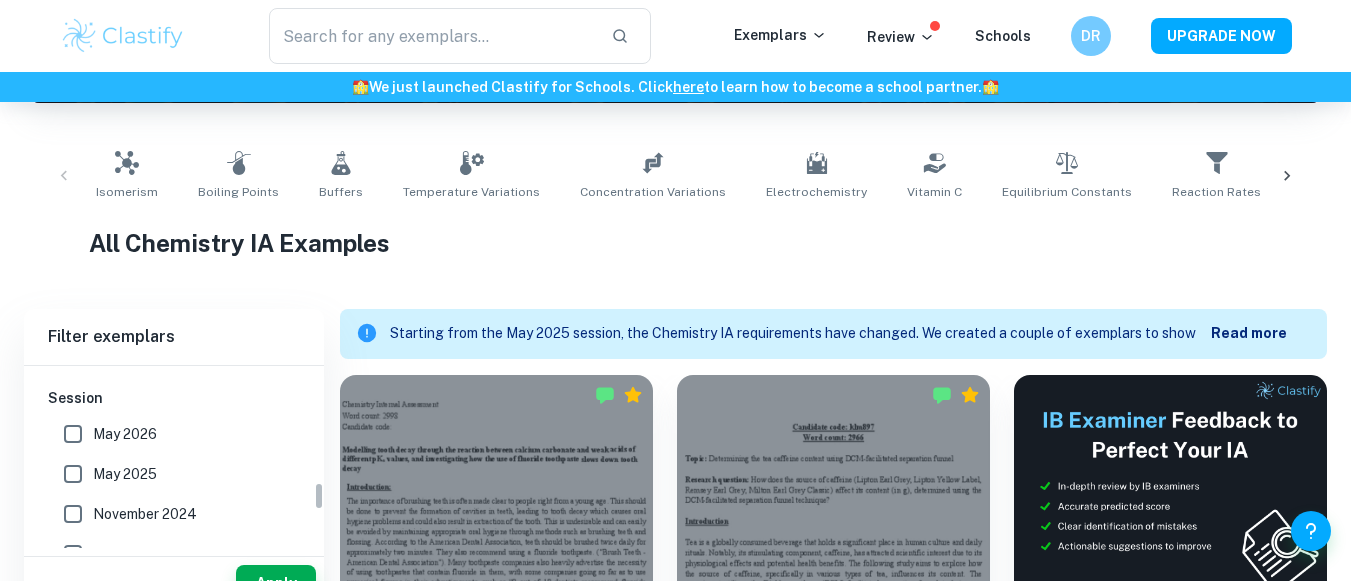 scroll, scrollTop: 767, scrollLeft: 0, axis: vertical 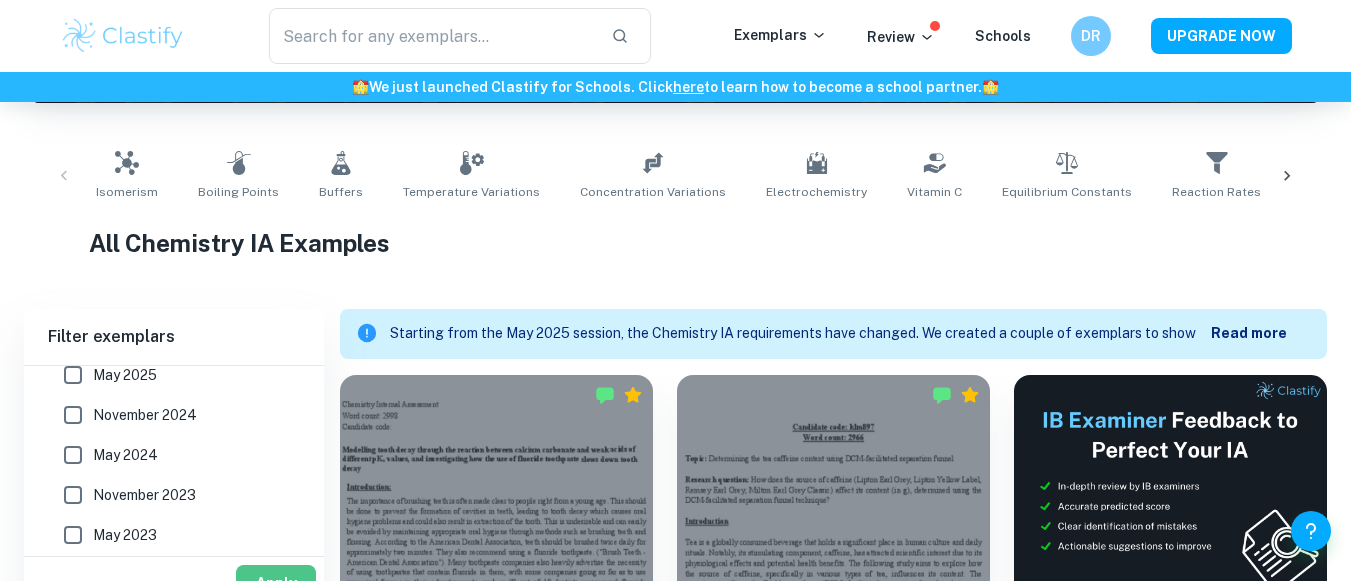 click on "Apply" at bounding box center (276, 583) 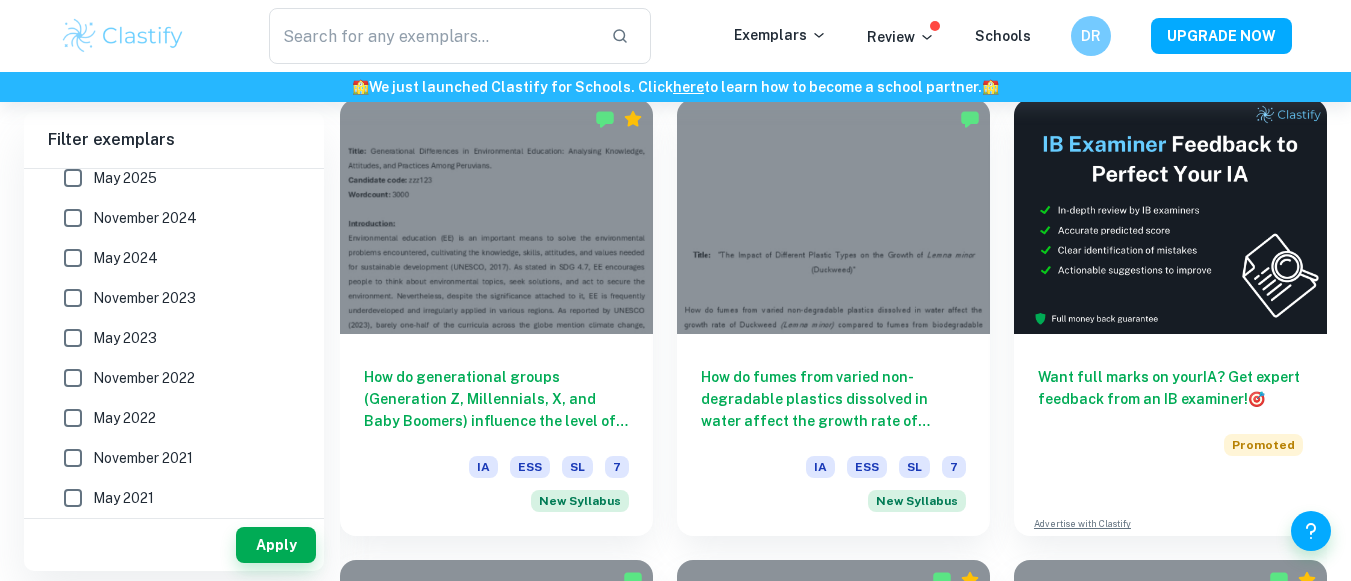 scroll, scrollTop: 640, scrollLeft: 0, axis: vertical 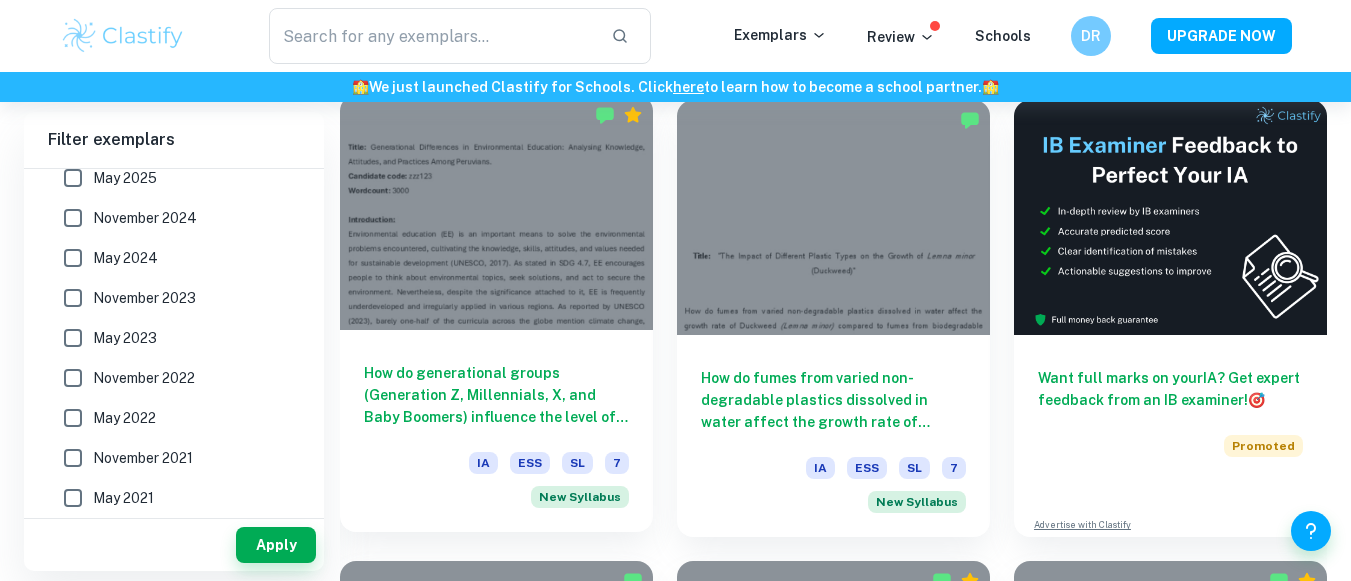 click at bounding box center [496, 212] 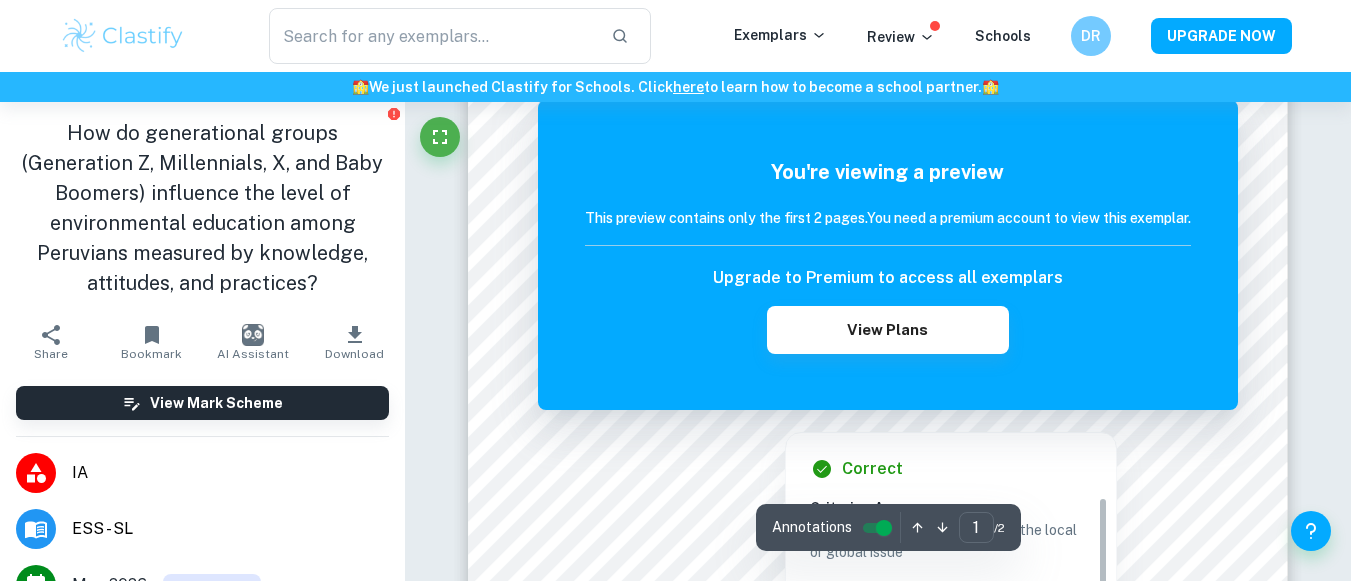 scroll, scrollTop: 0, scrollLeft: 0, axis: both 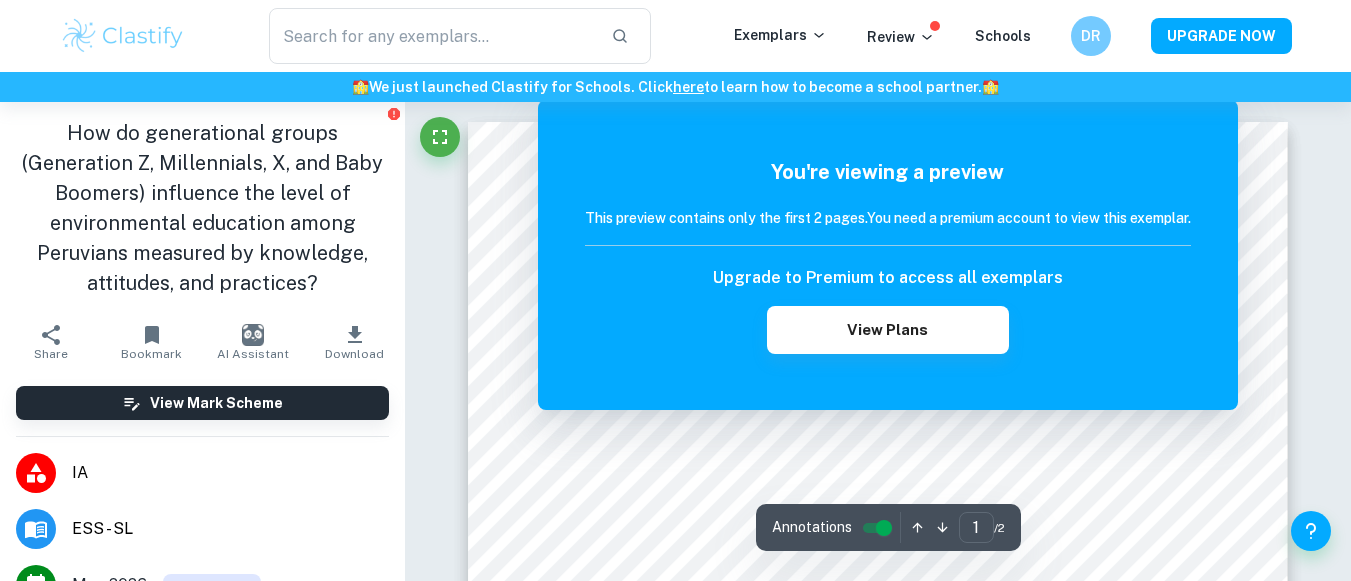 click on "Correct Criterion A The student correctly describes the local or global issue Comment The student describes the local issue of environmental education in Peru, highlighting gaps in knowledge and engagement among different generational groups. The IA outlines the paradox of Peru's biodiversity against its environmental degradation, emphasizing the need for education to foster awareness and sustainable practices. The student connects generational experiences to varying levels of environmental knowledge, attitudes, and practices, illustrating how these differences may influence future educational strategies. Written by Yara Ask Clai Correct Criterion A The student correctly describes the local or global issue Comment Written by Yara Ask Clai Correct Criterion A The student correctly describes the local or global issue Comment Written by Yara Ask Clai Correct Criterion A The chosen issue is explained sufficiently so that the reader fully understands the research question Comment Written by Yara Ask Clai Correct" at bounding box center (878, 1345) 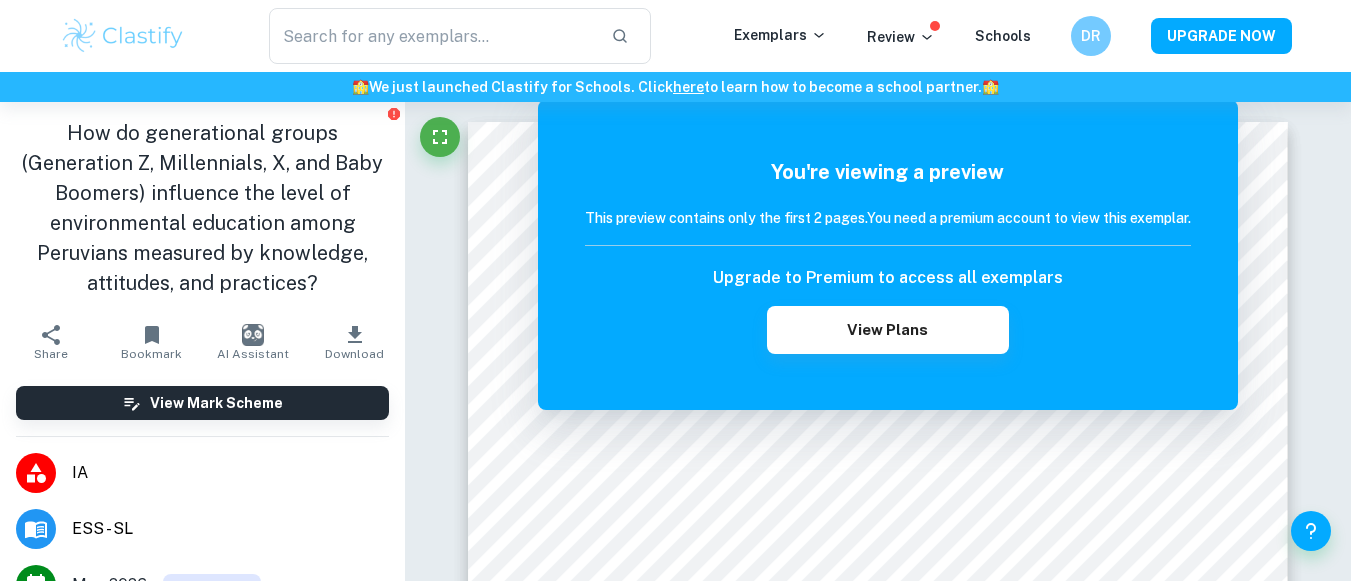click on "ESS - SL" at bounding box center [230, 529] 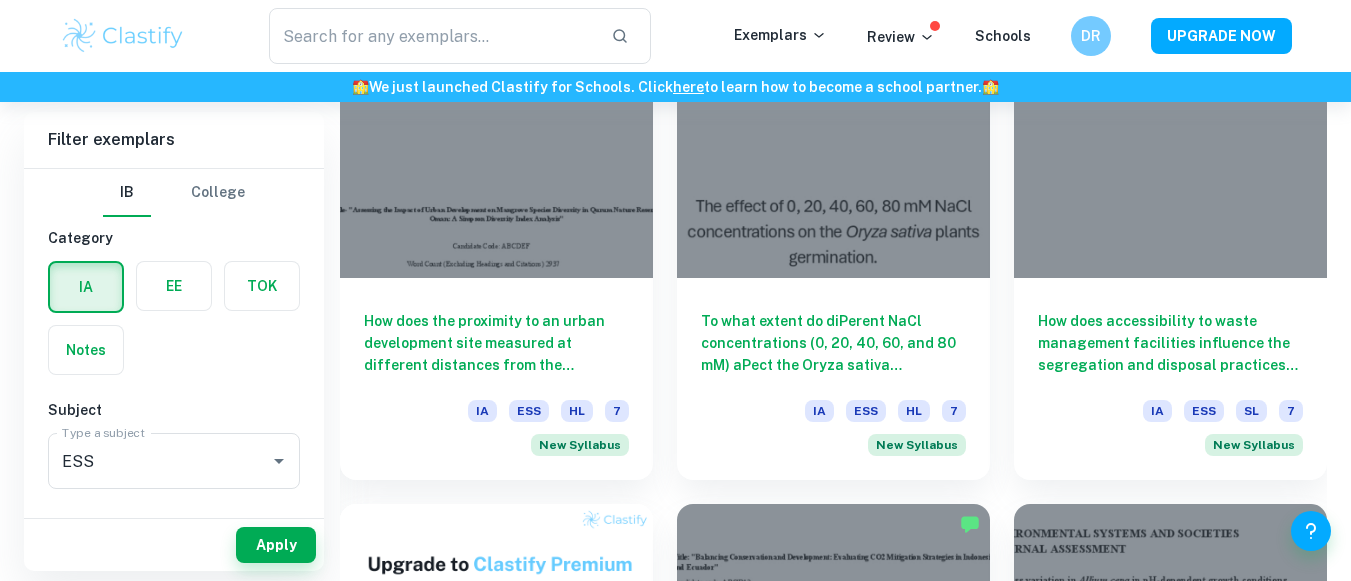 scroll, scrollTop: 1158, scrollLeft: 0, axis: vertical 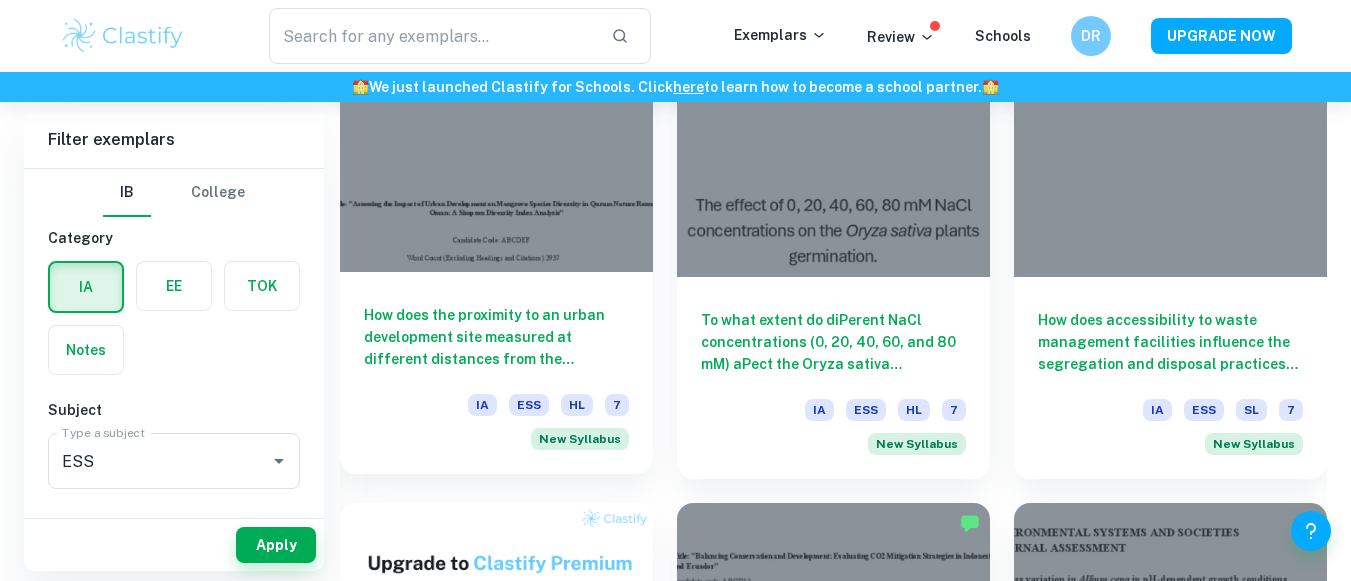 click at bounding box center [496, 155] 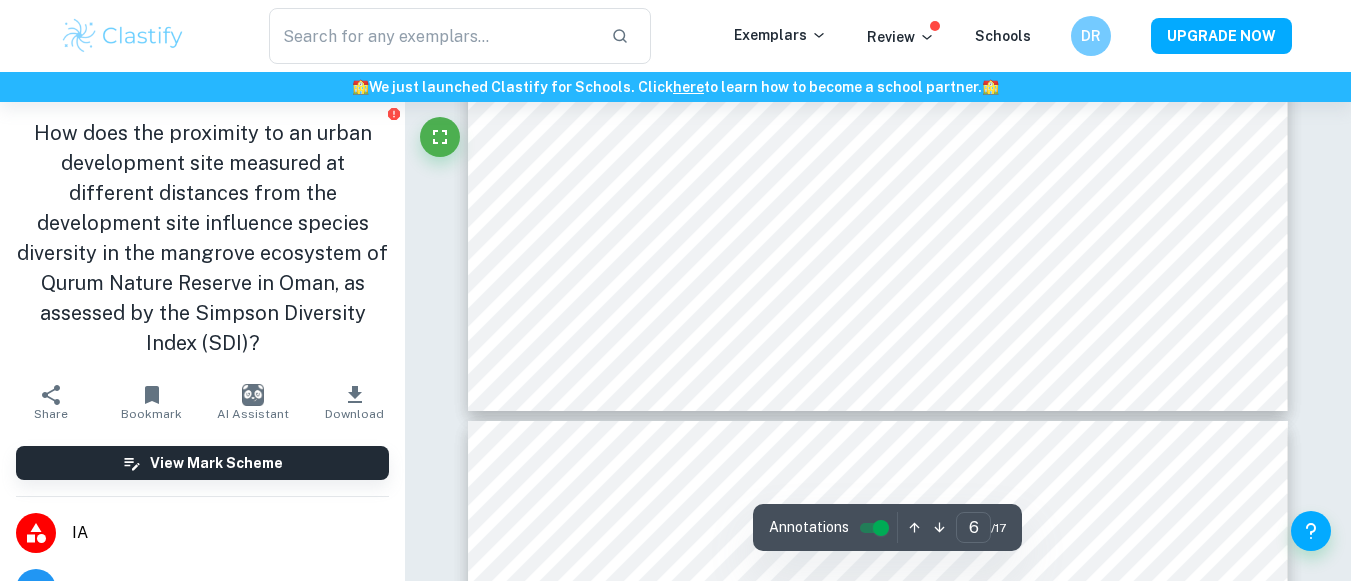 scroll, scrollTop: 6391, scrollLeft: 0, axis: vertical 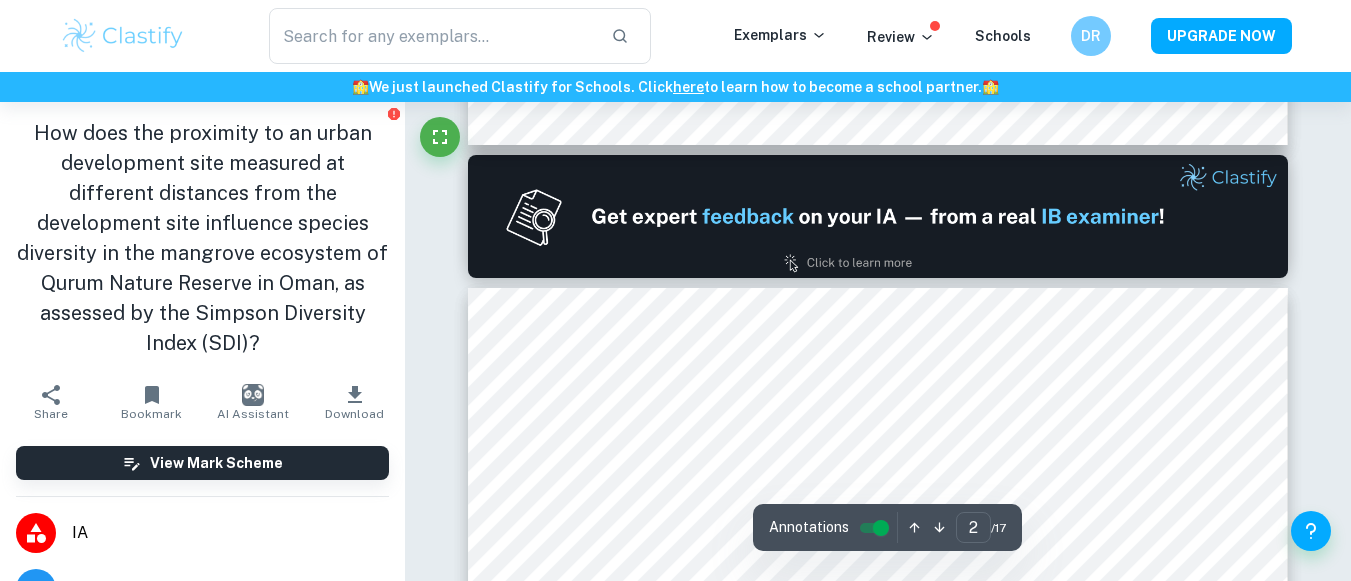 type on "1" 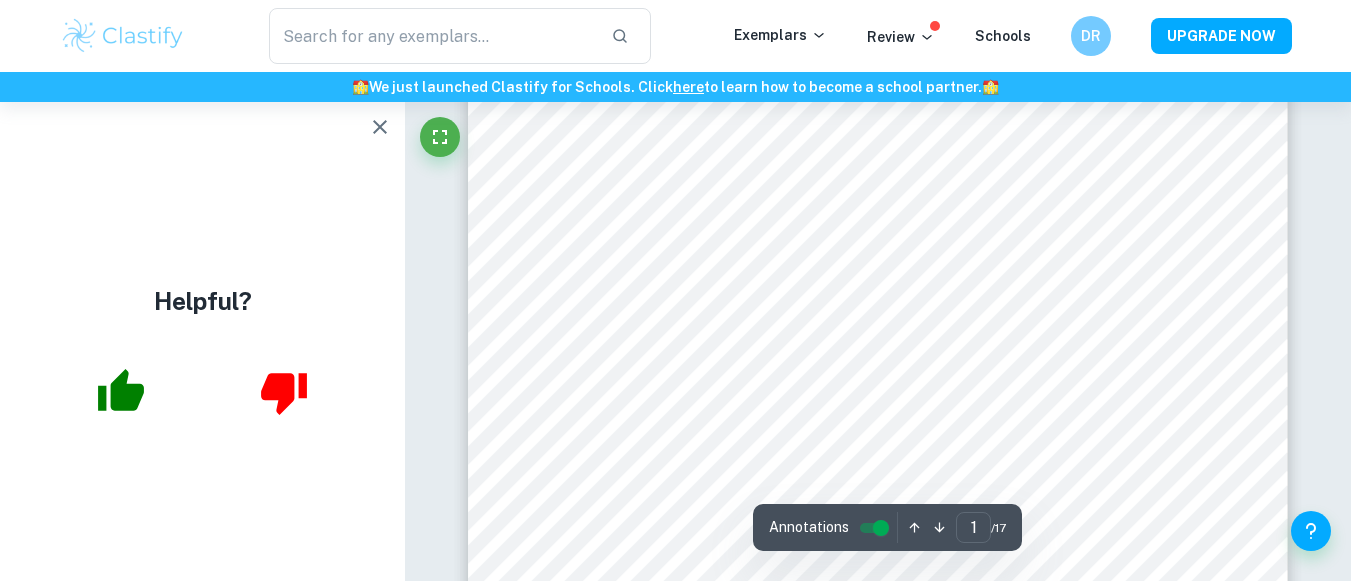 scroll, scrollTop: 348, scrollLeft: 0, axis: vertical 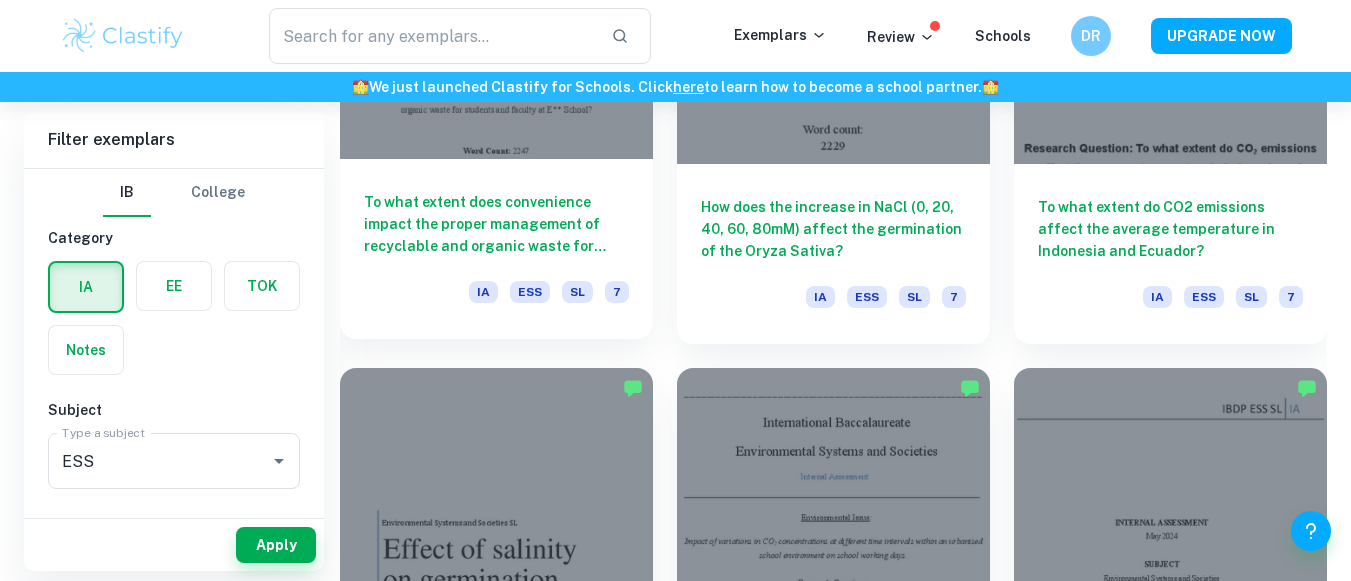 click at bounding box center [496, 41] 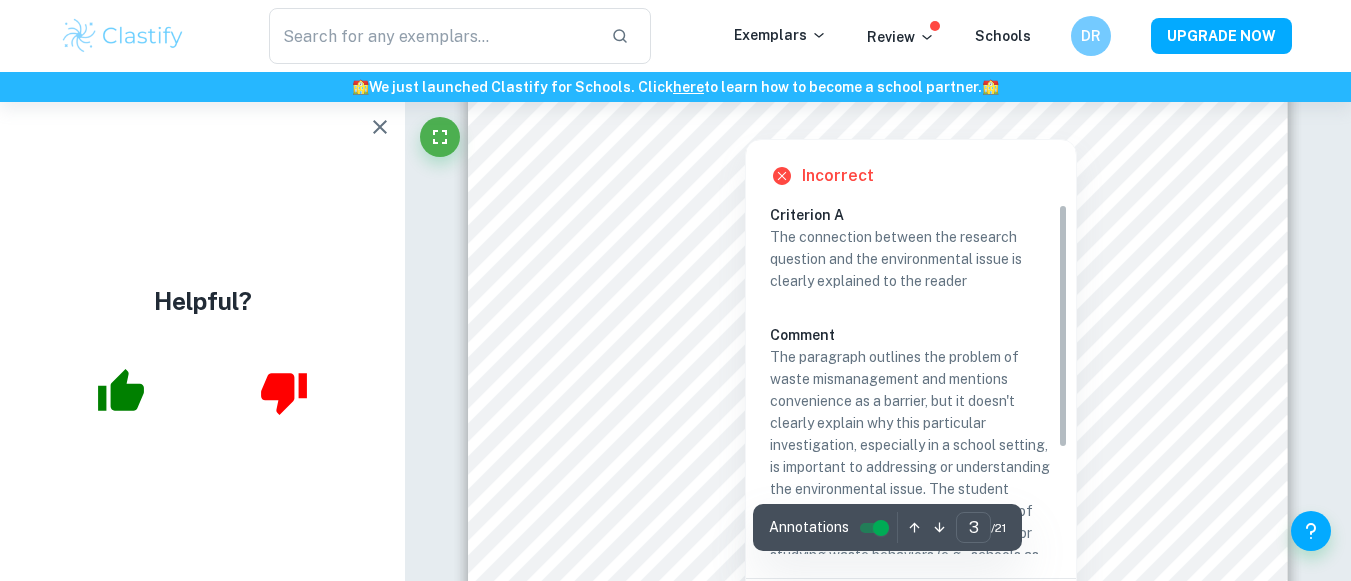 scroll, scrollTop: 2574, scrollLeft: 0, axis: vertical 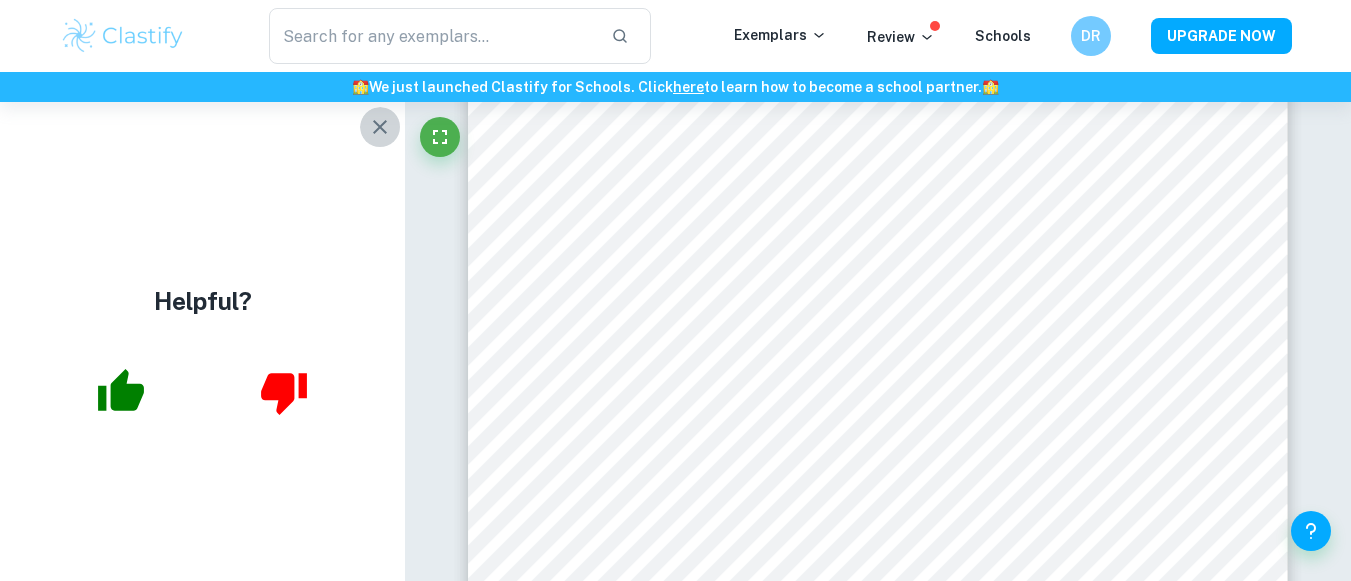 click 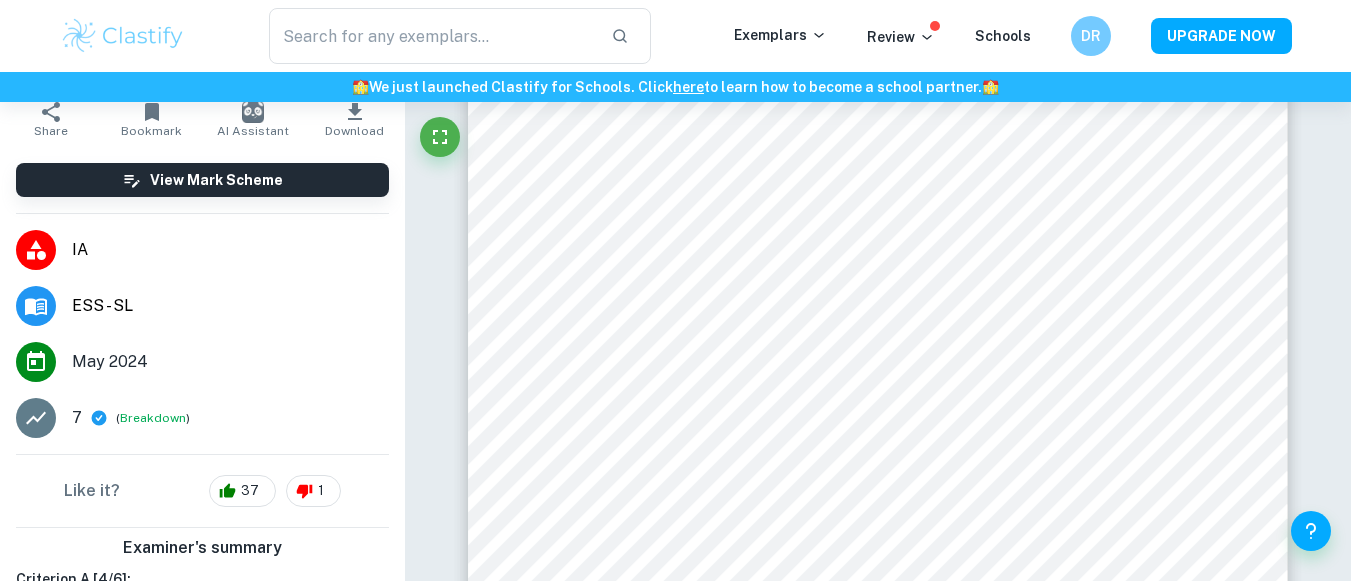 scroll, scrollTop: 0, scrollLeft: 0, axis: both 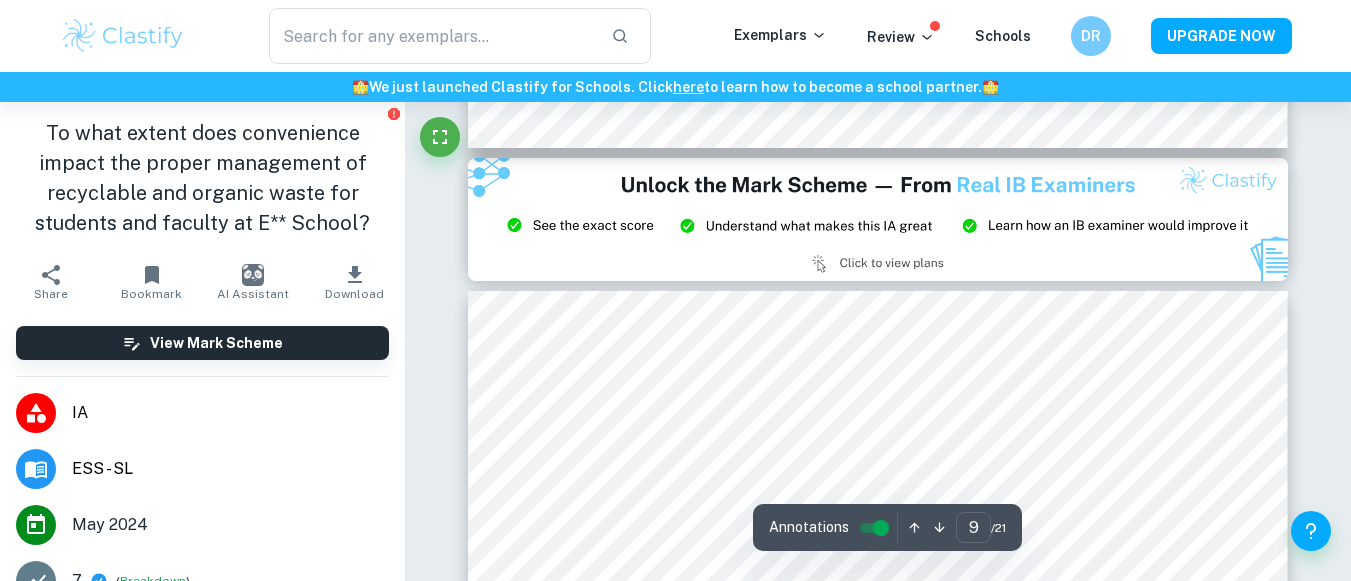 type on "8" 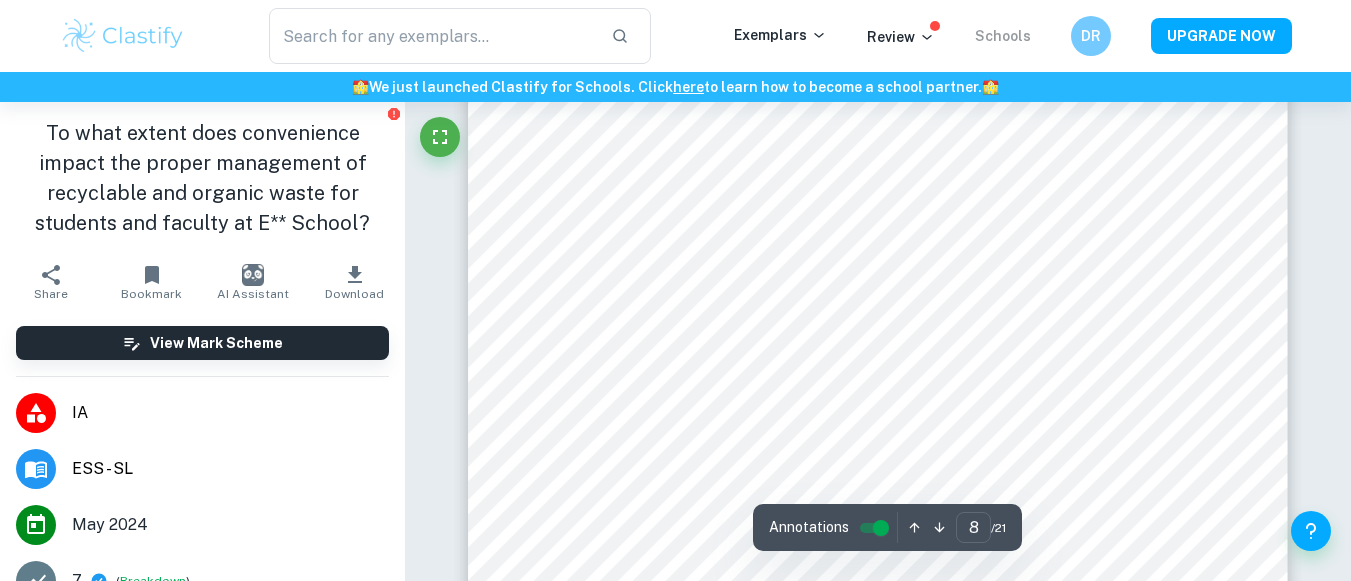 scroll, scrollTop: 8242, scrollLeft: 0, axis: vertical 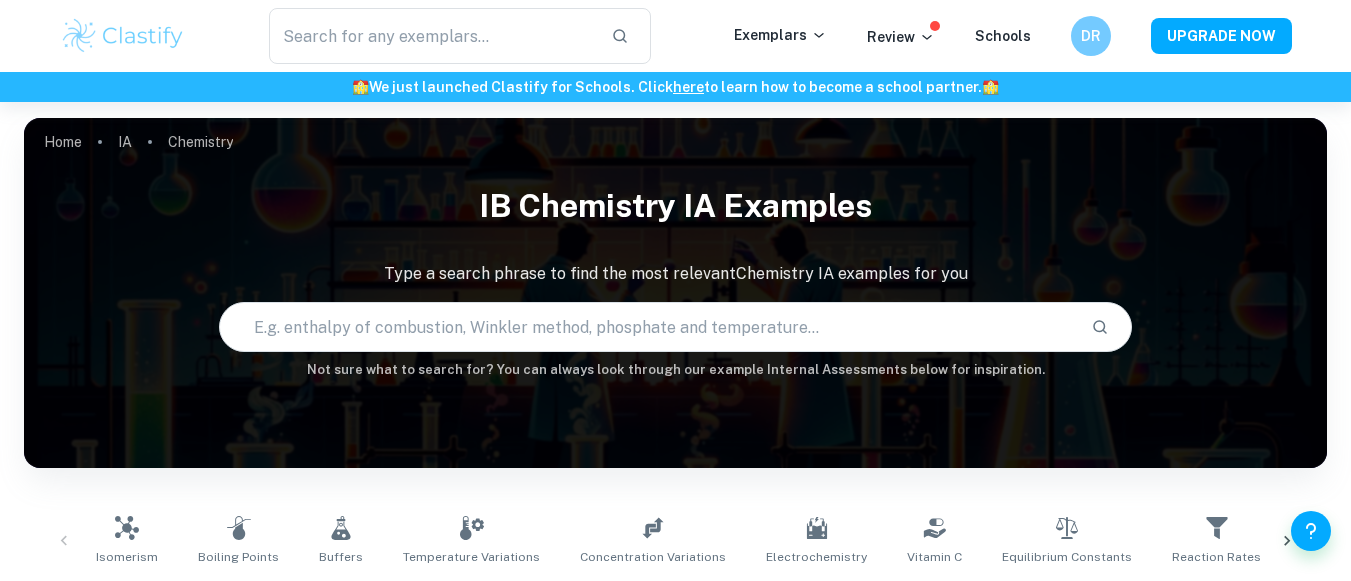 click on "Chemistry" at bounding box center (146, 1023) 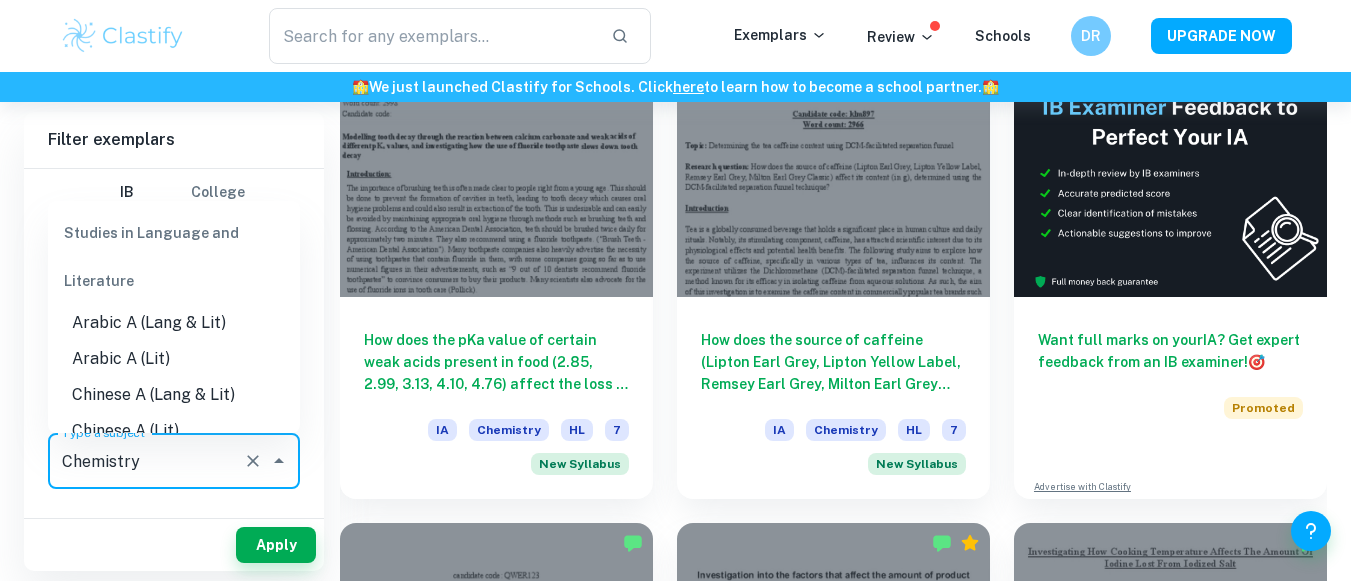 scroll, scrollTop: 678, scrollLeft: 0, axis: vertical 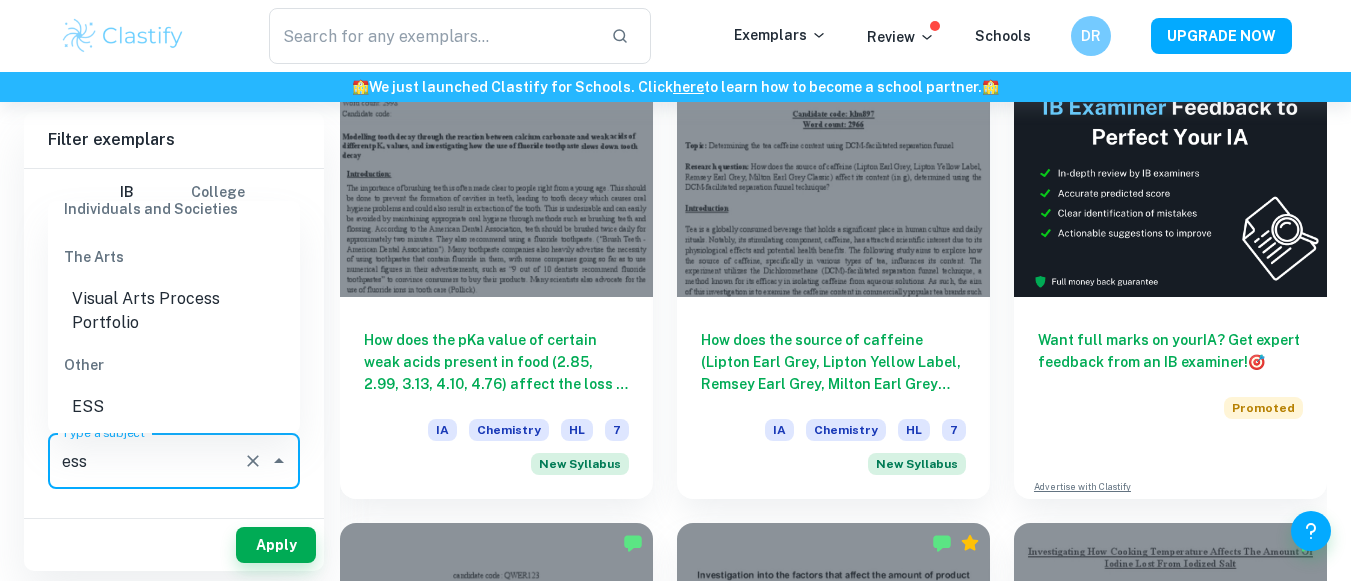 click on "ESS" at bounding box center [174, 407] 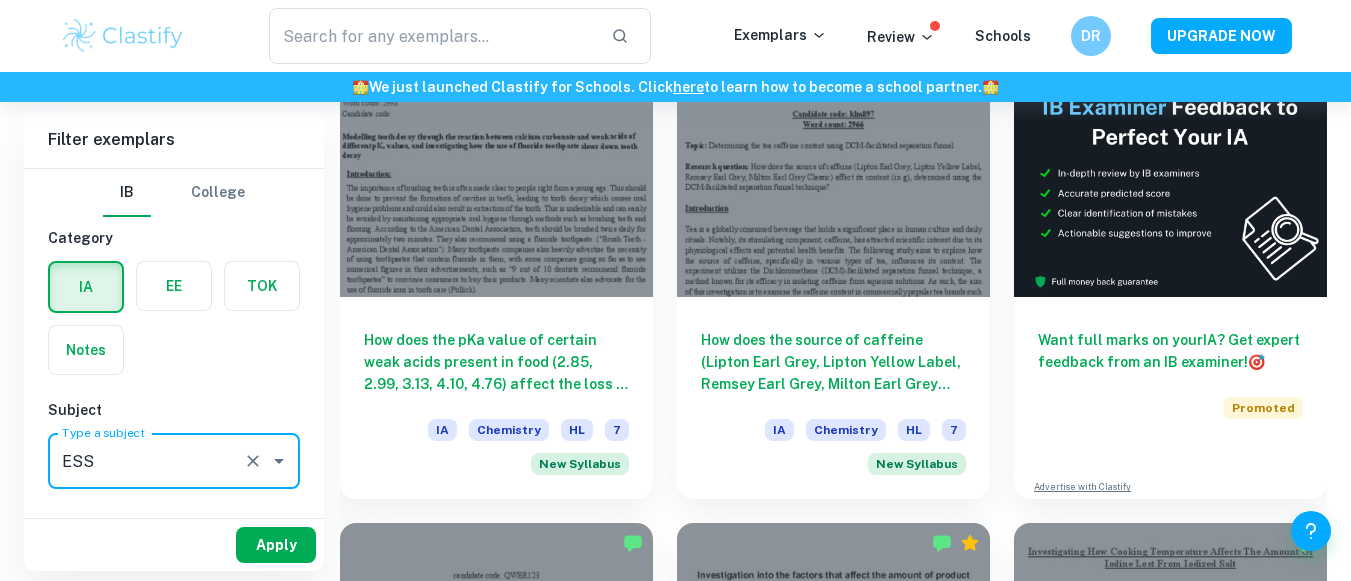 type on "ESS" 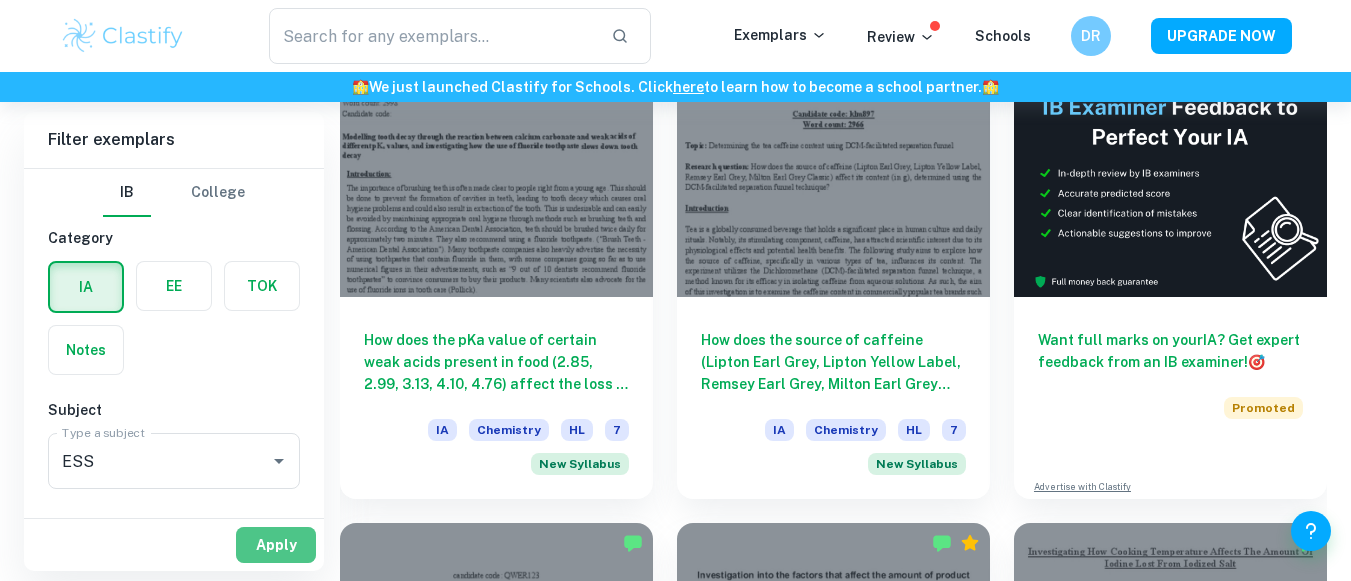 click on "Apply" at bounding box center [276, 545] 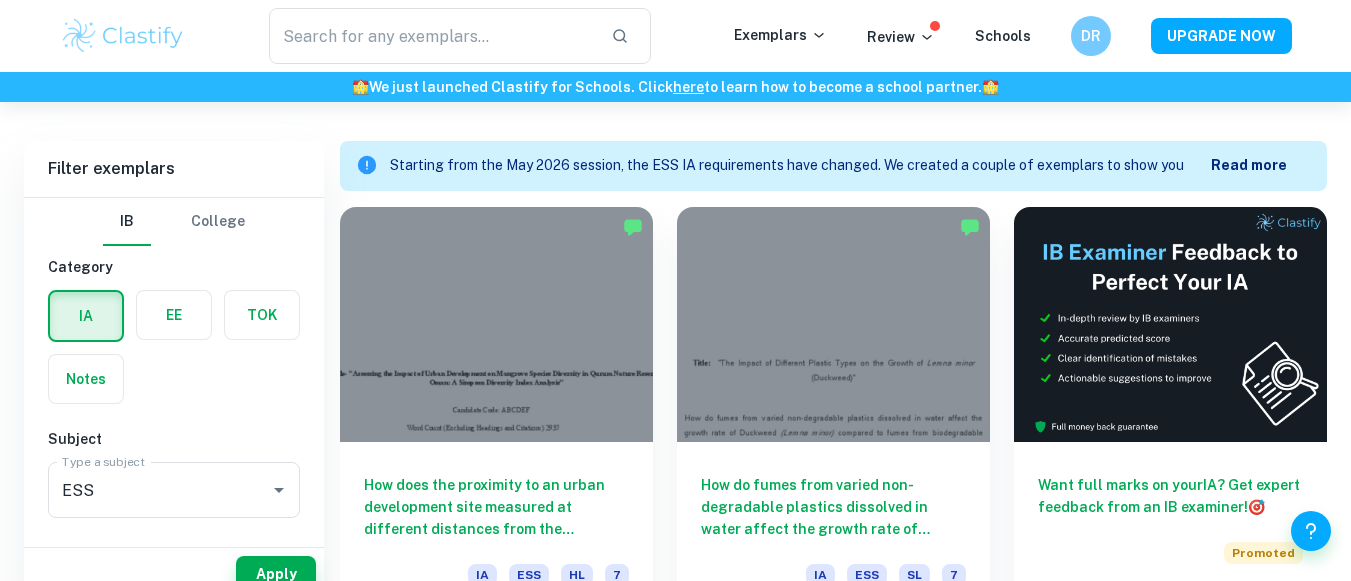 scroll, scrollTop: 613, scrollLeft: 0, axis: vertical 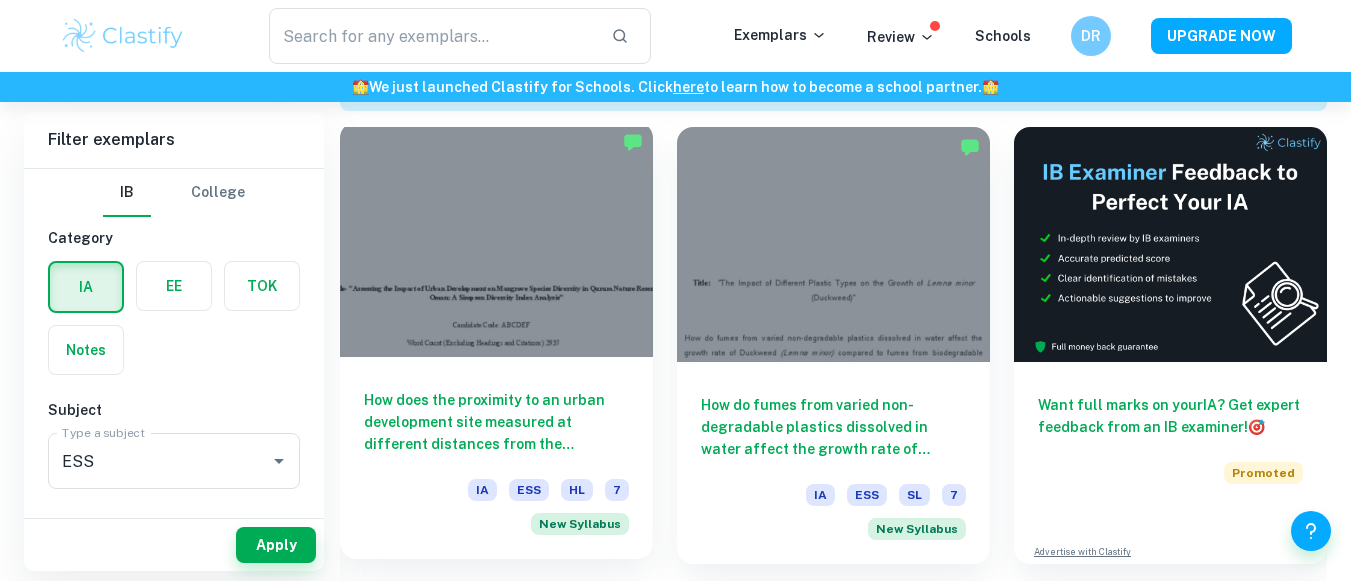 click at bounding box center [496, 239] 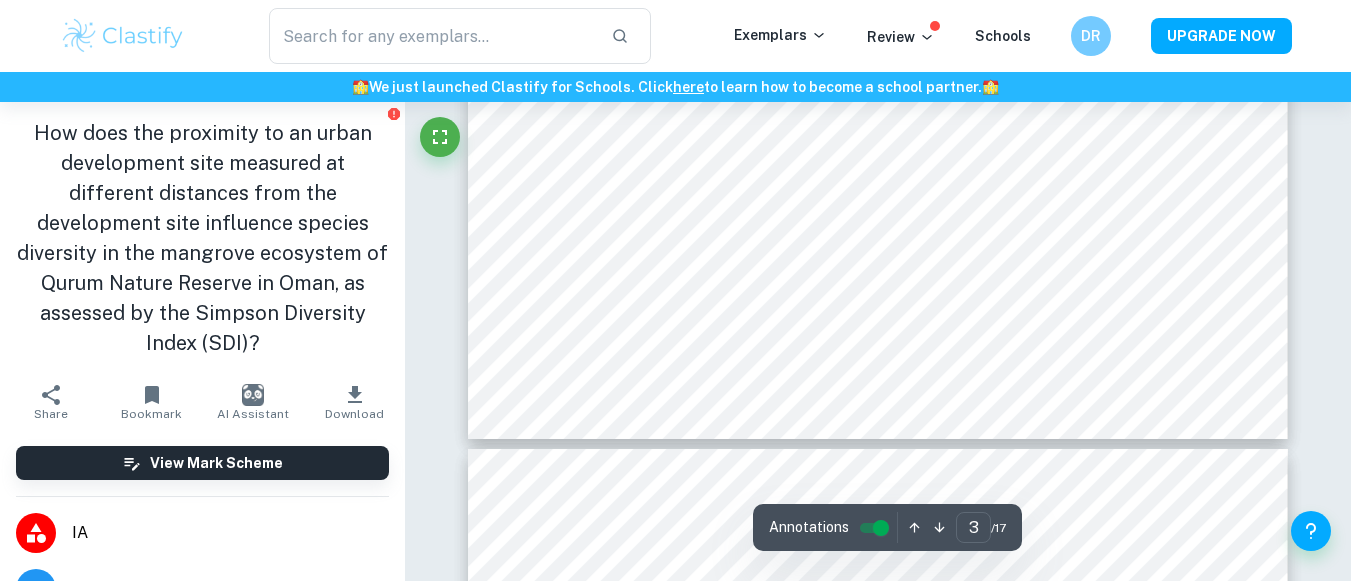 scroll, scrollTop: 3153, scrollLeft: 0, axis: vertical 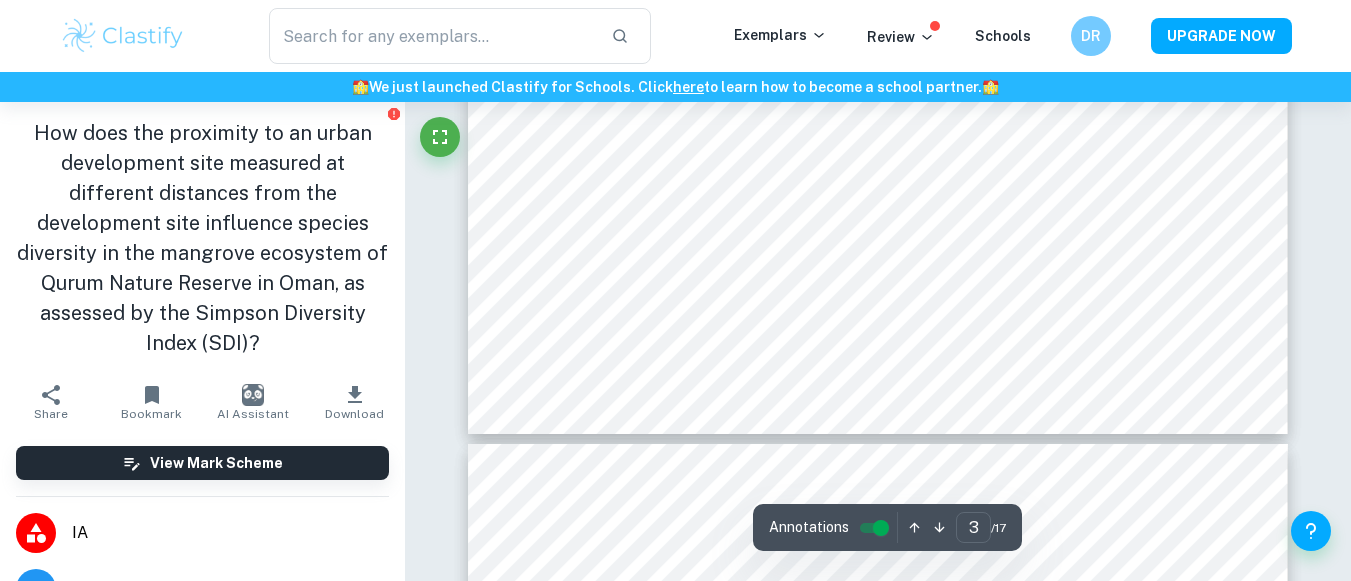 type on "4" 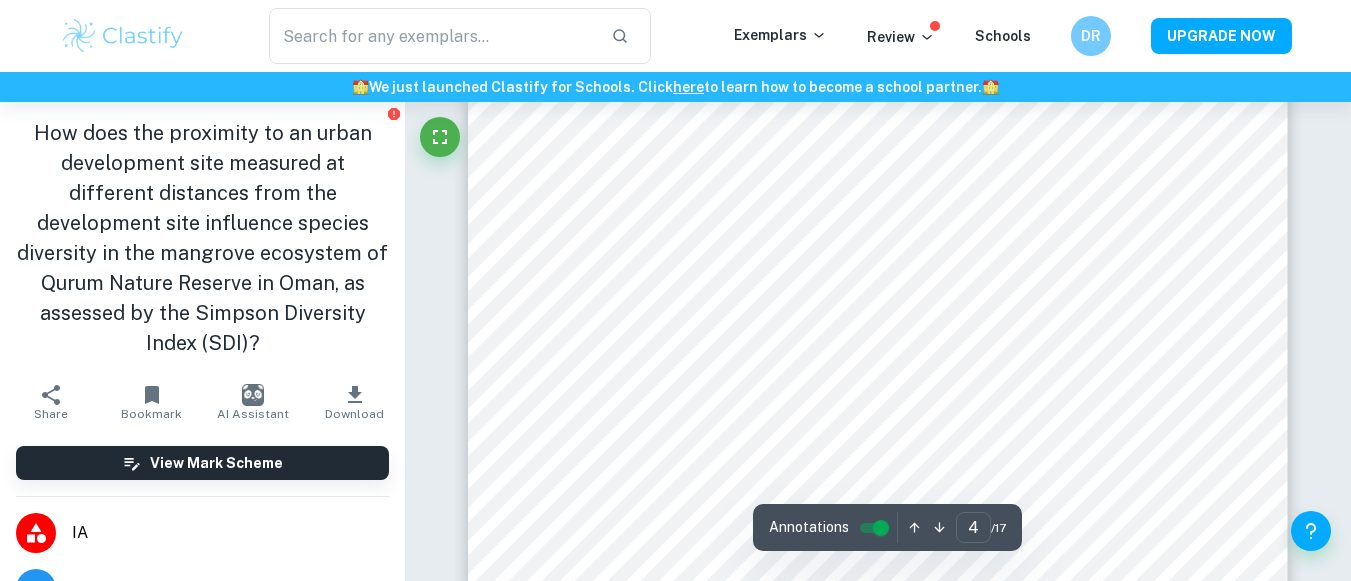 scroll, scrollTop: 3869, scrollLeft: 0, axis: vertical 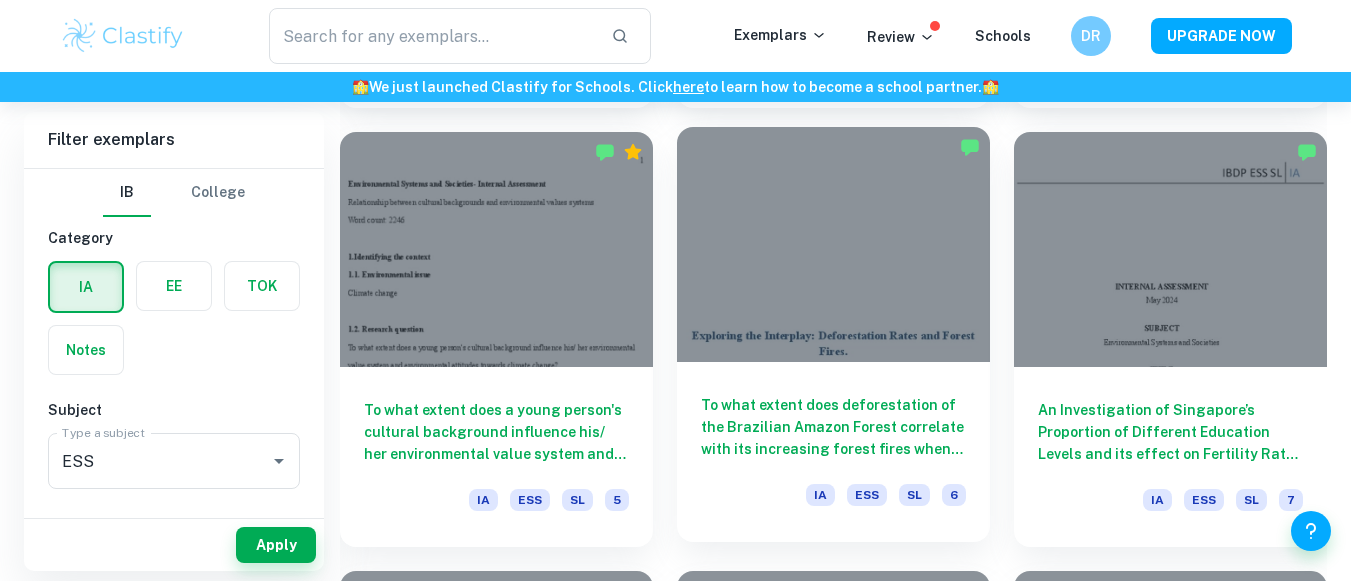 click at bounding box center [833, 244] 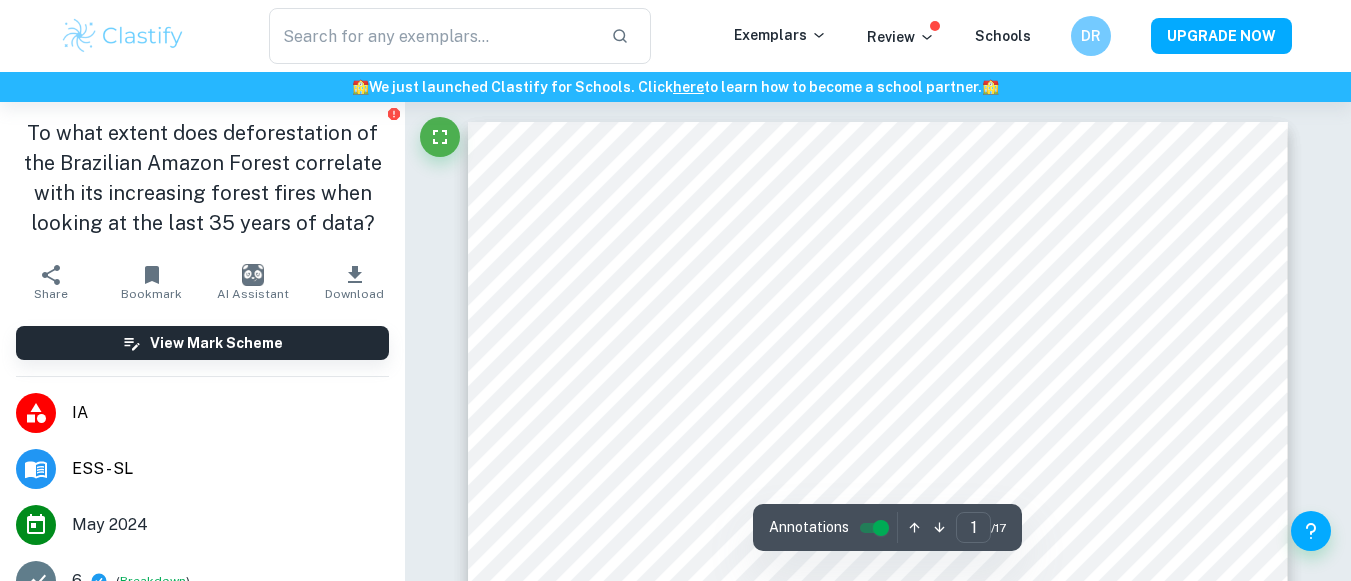 scroll, scrollTop: 123, scrollLeft: 0, axis: vertical 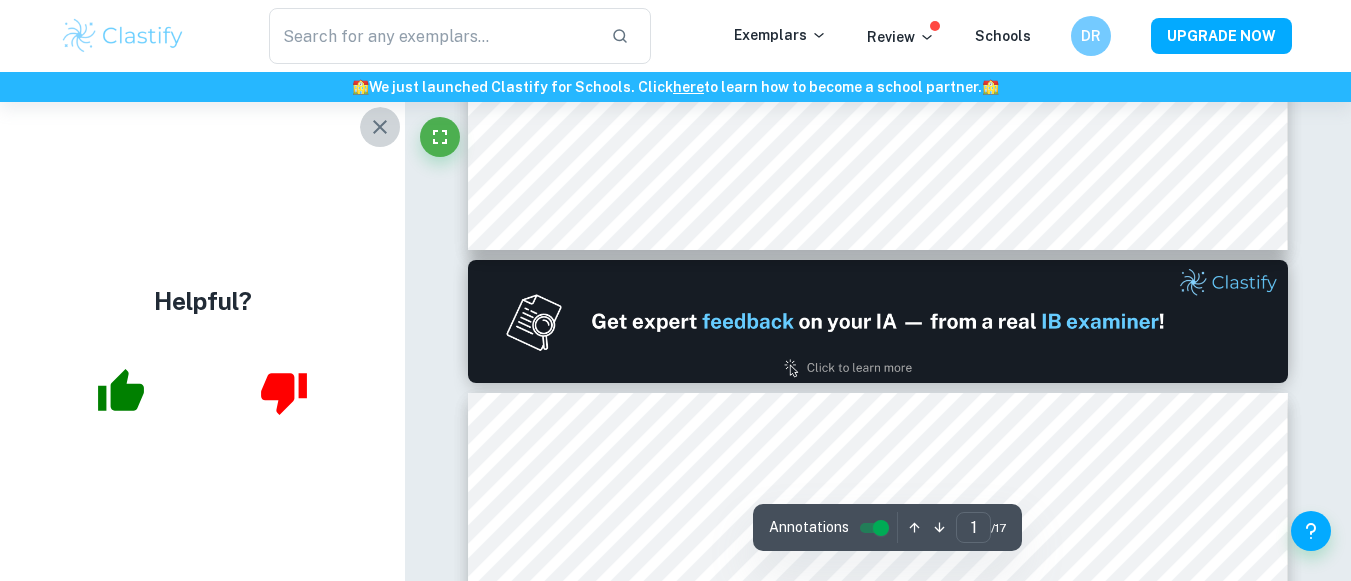 click 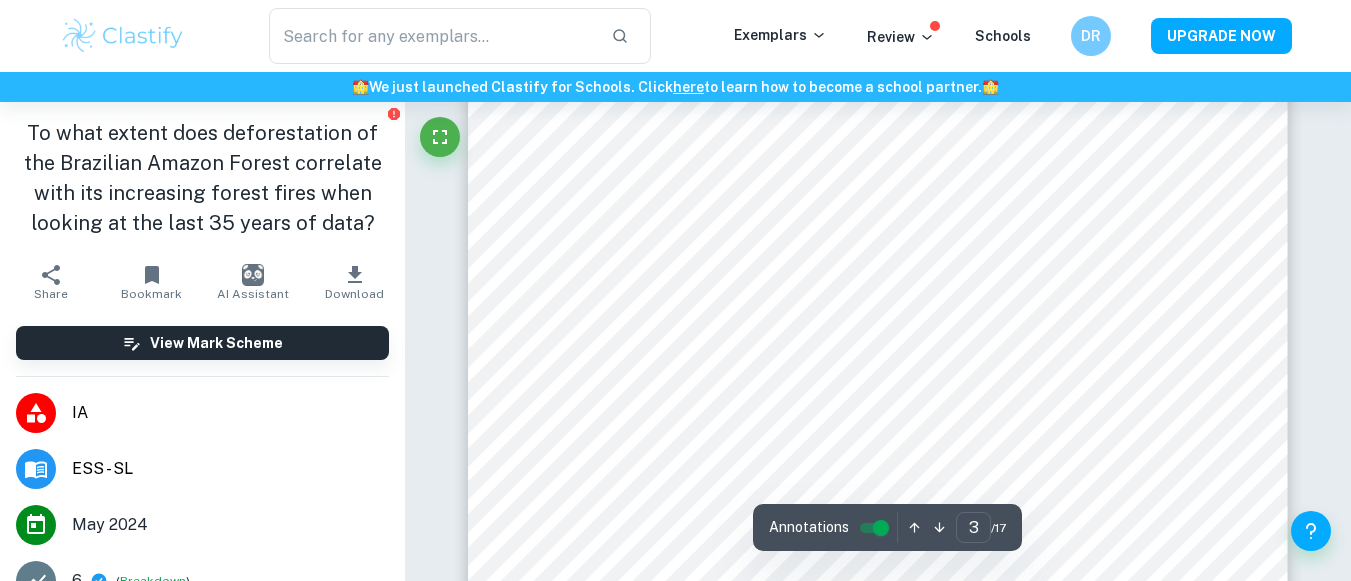 scroll, scrollTop: 3166, scrollLeft: 0, axis: vertical 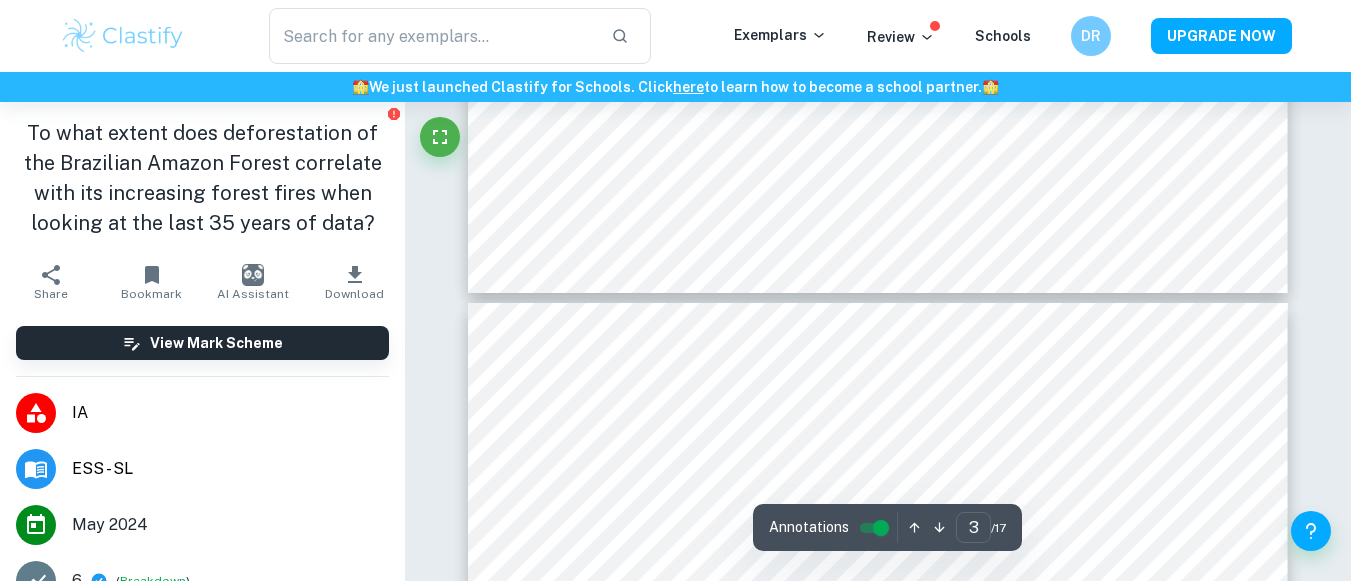 type on "4" 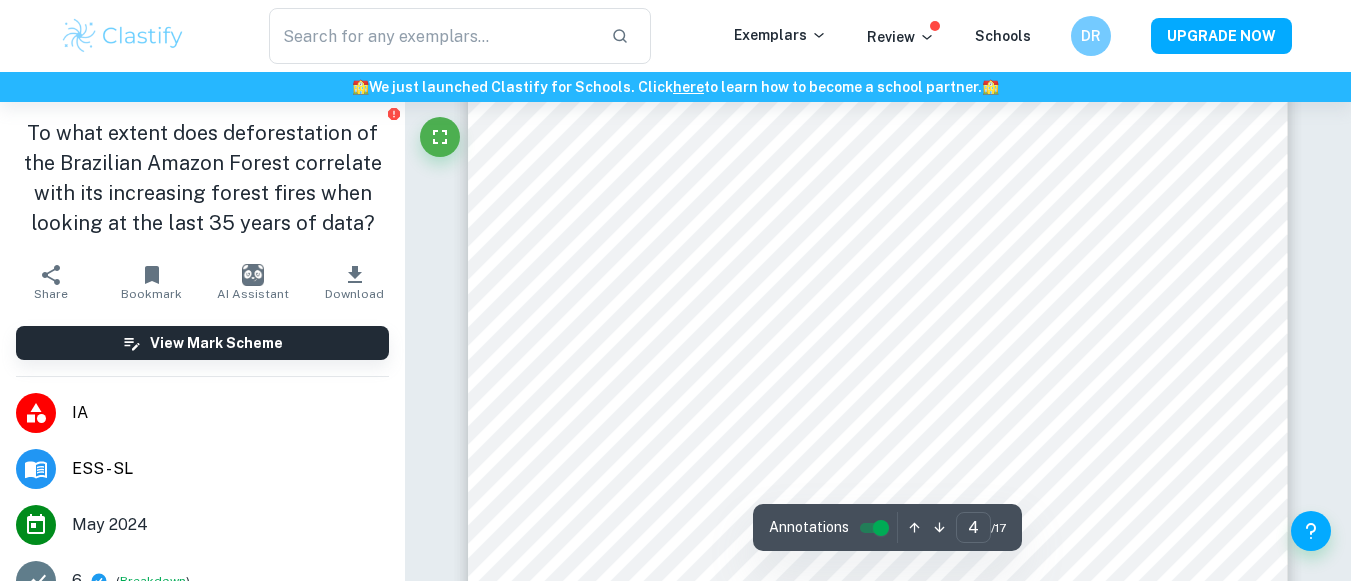scroll, scrollTop: 3928, scrollLeft: 0, axis: vertical 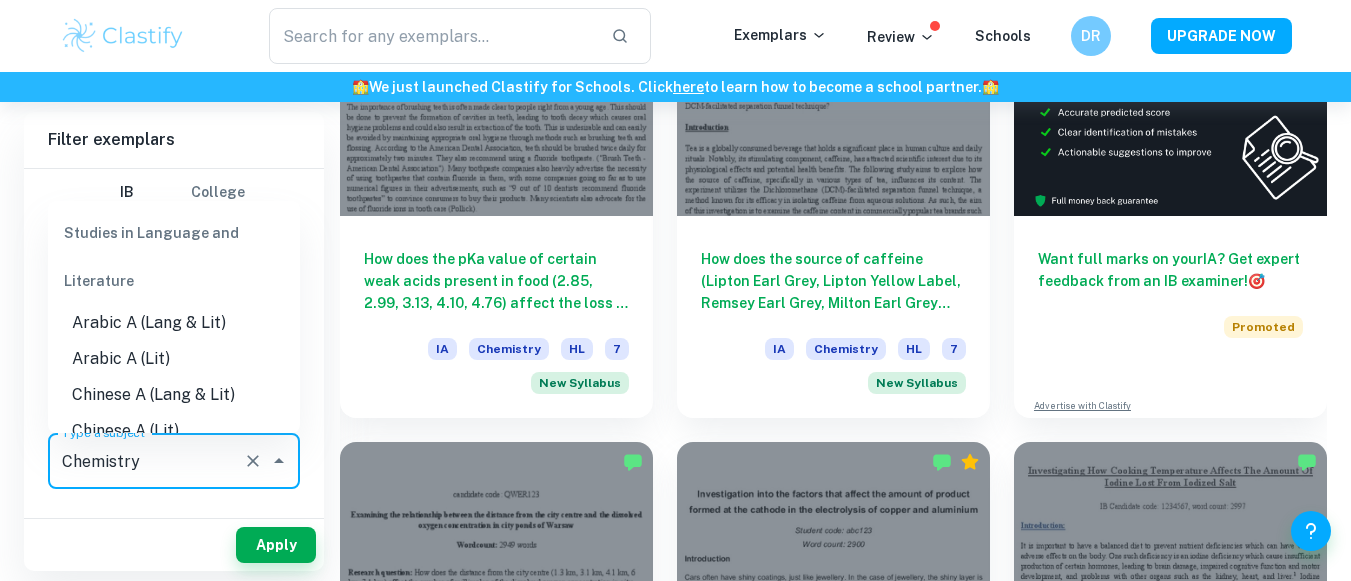 click on "Chemistry" at bounding box center (146, 461) 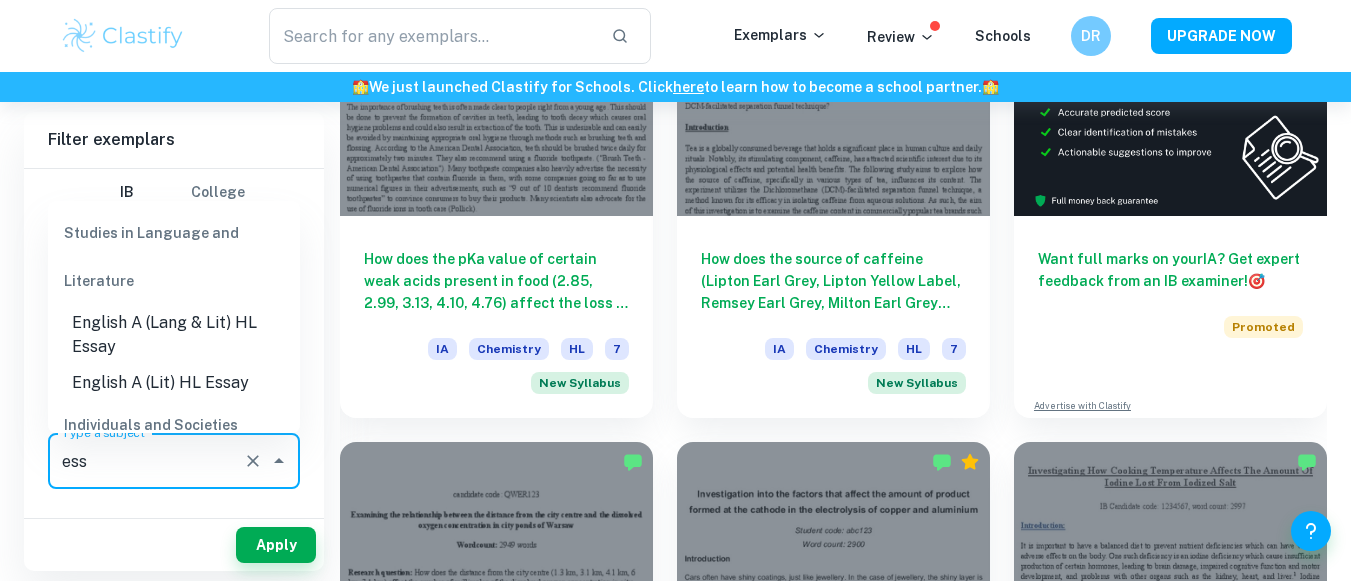scroll, scrollTop: 276, scrollLeft: 0, axis: vertical 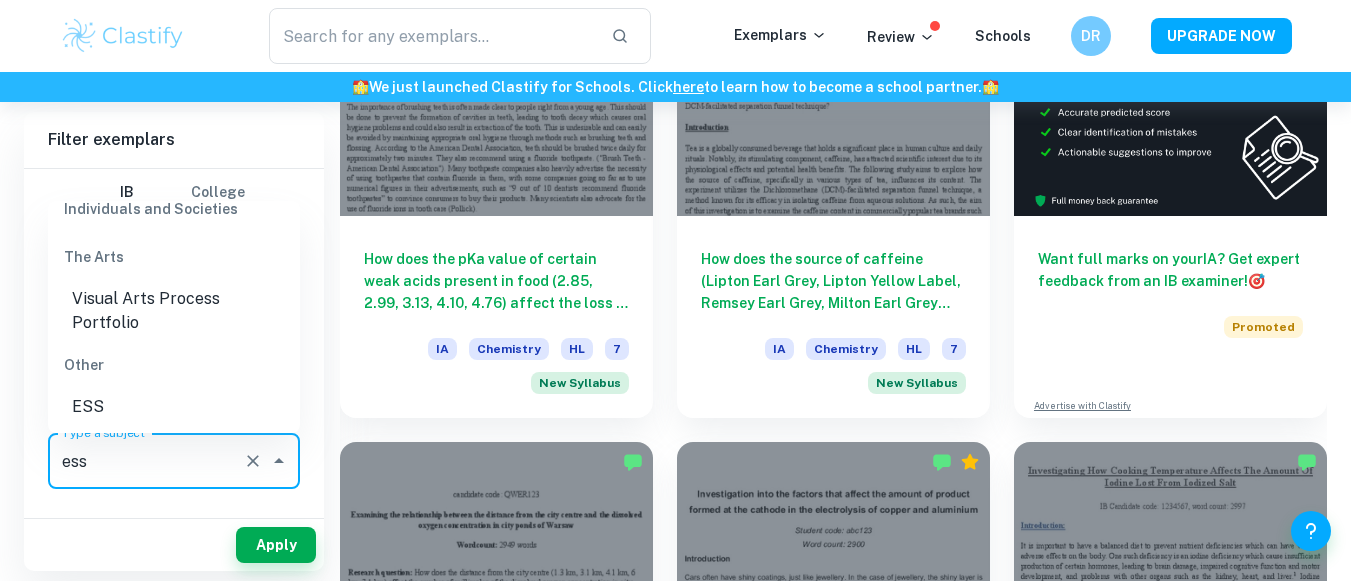 click on "ESS" at bounding box center (174, 407) 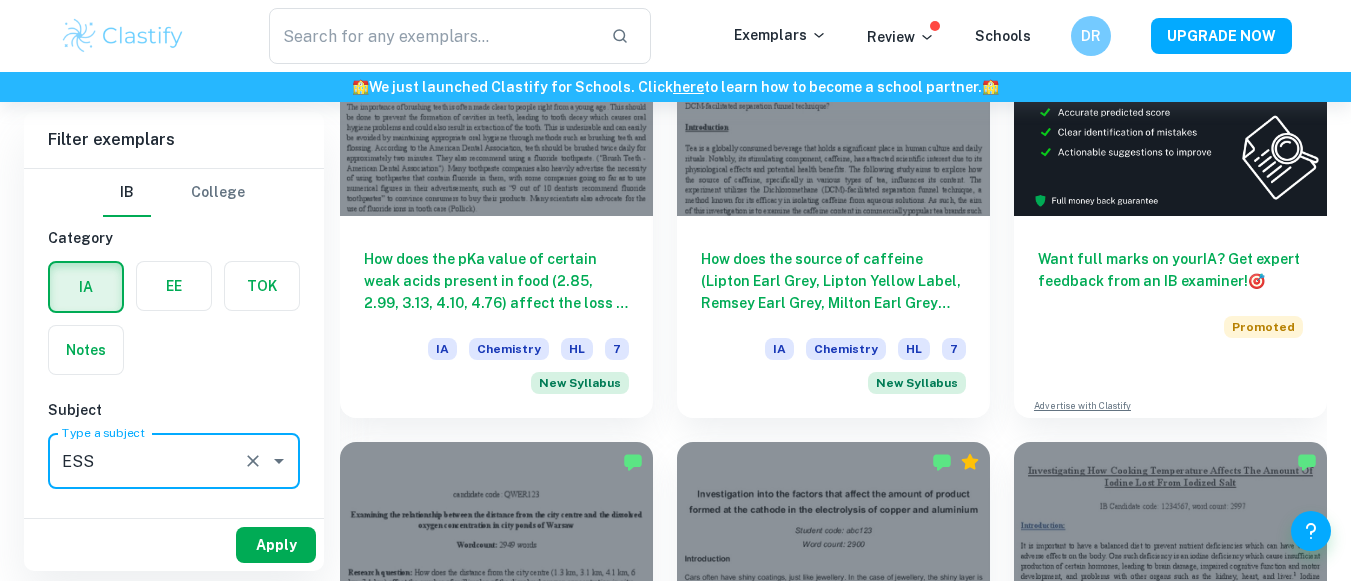 type on "ESS" 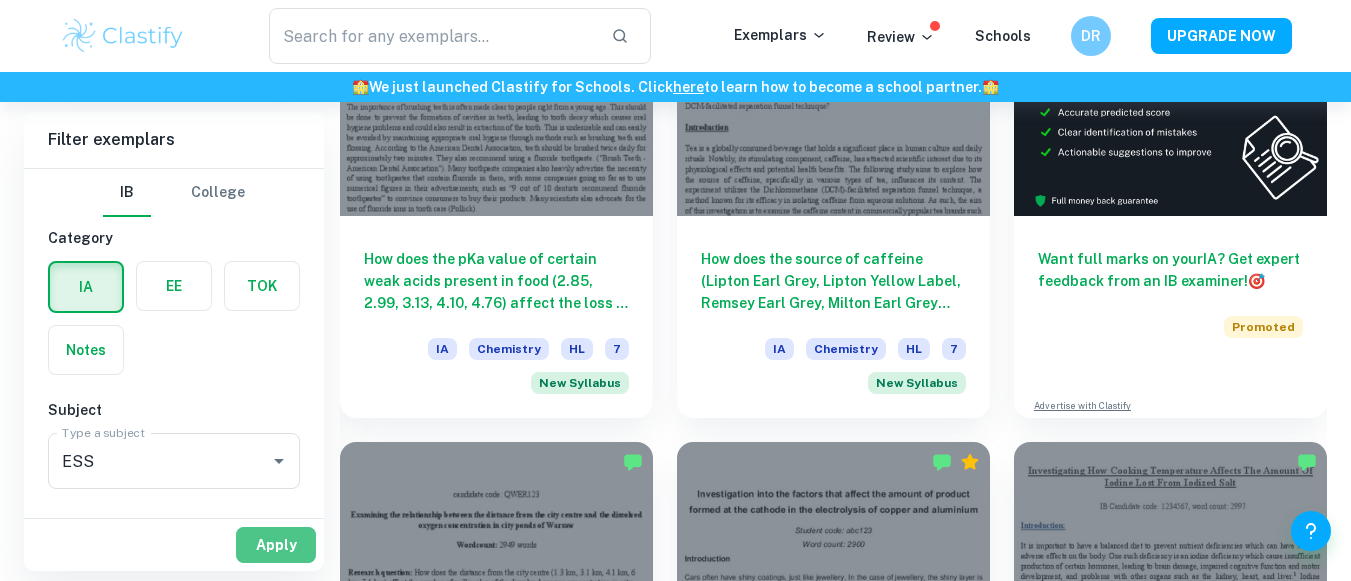 click on "Apply" at bounding box center (276, 545) 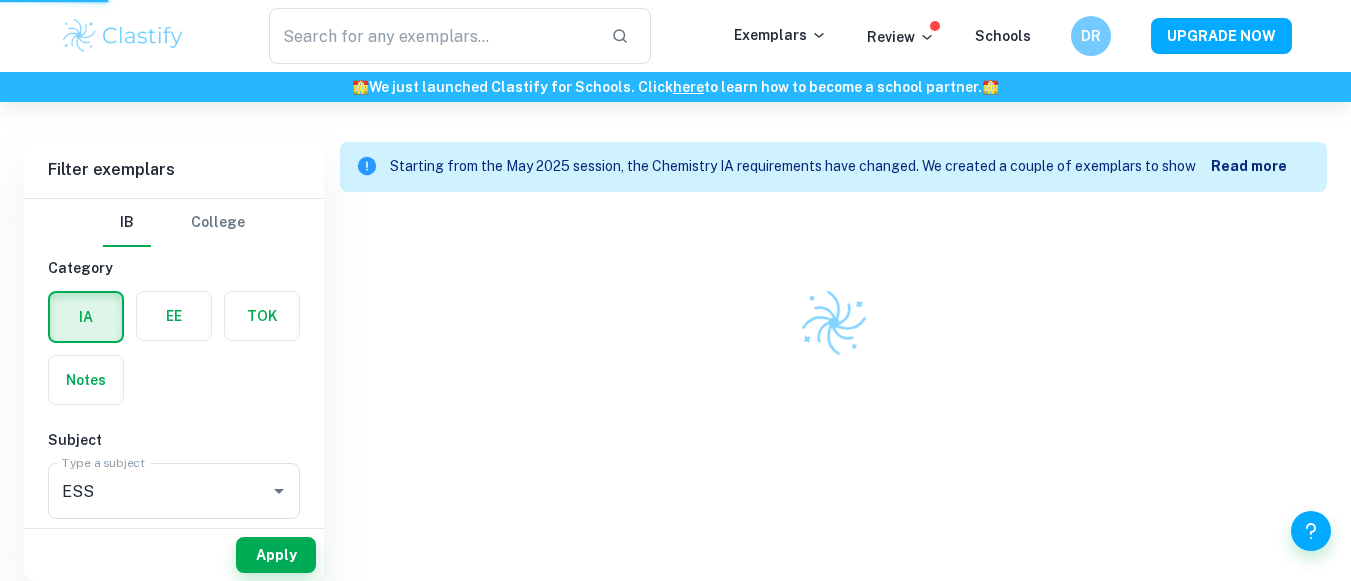 scroll, scrollTop: 522, scrollLeft: 0, axis: vertical 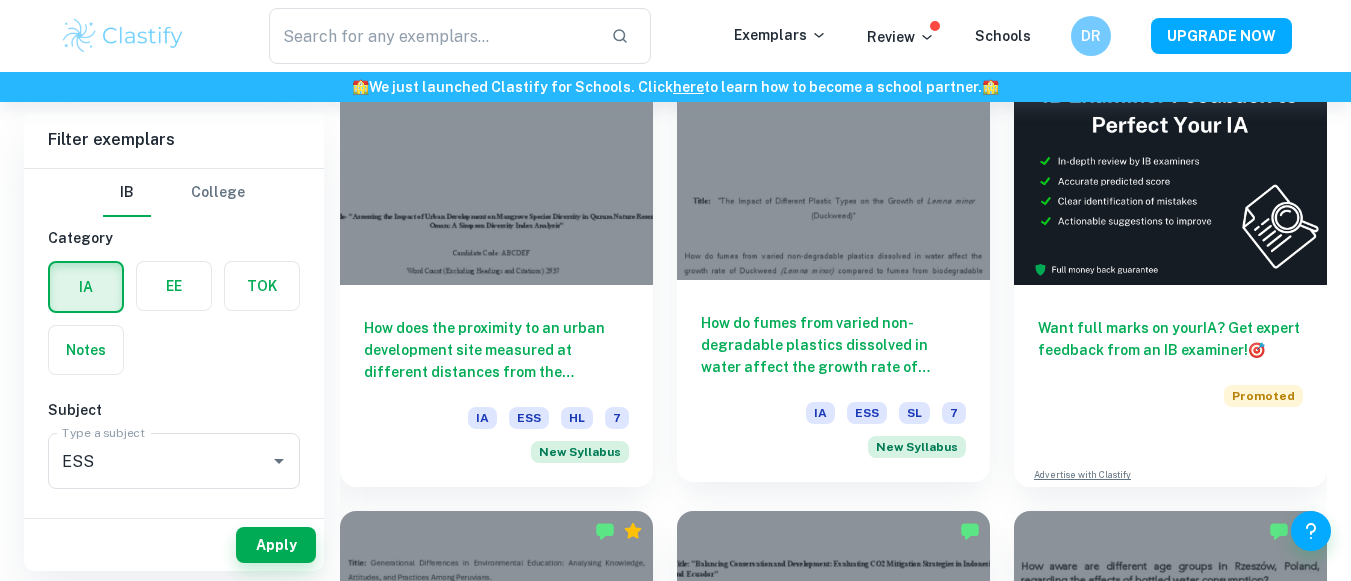 click at bounding box center (833, 162) 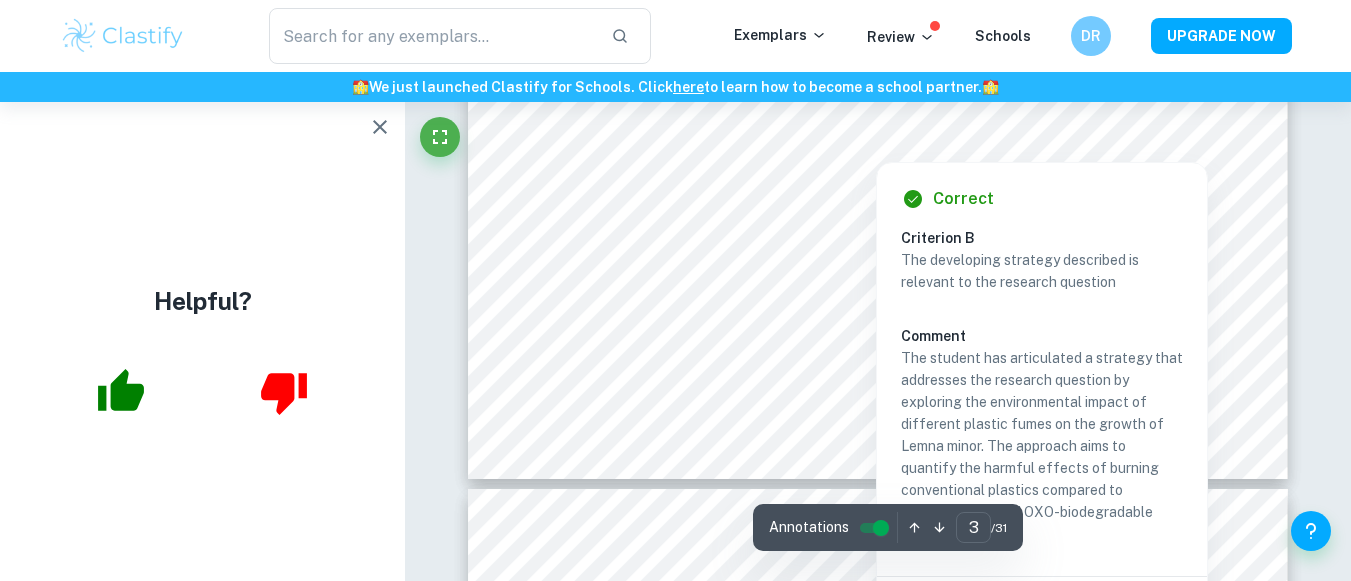 scroll, scrollTop: 3112, scrollLeft: 0, axis: vertical 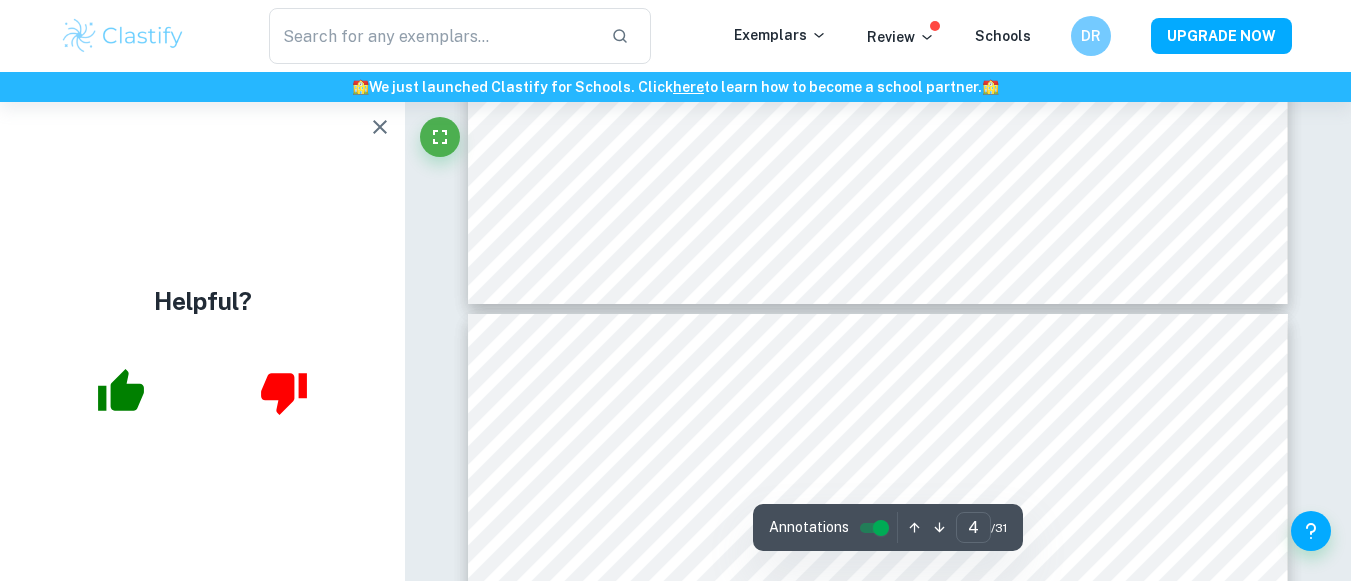 type on "3" 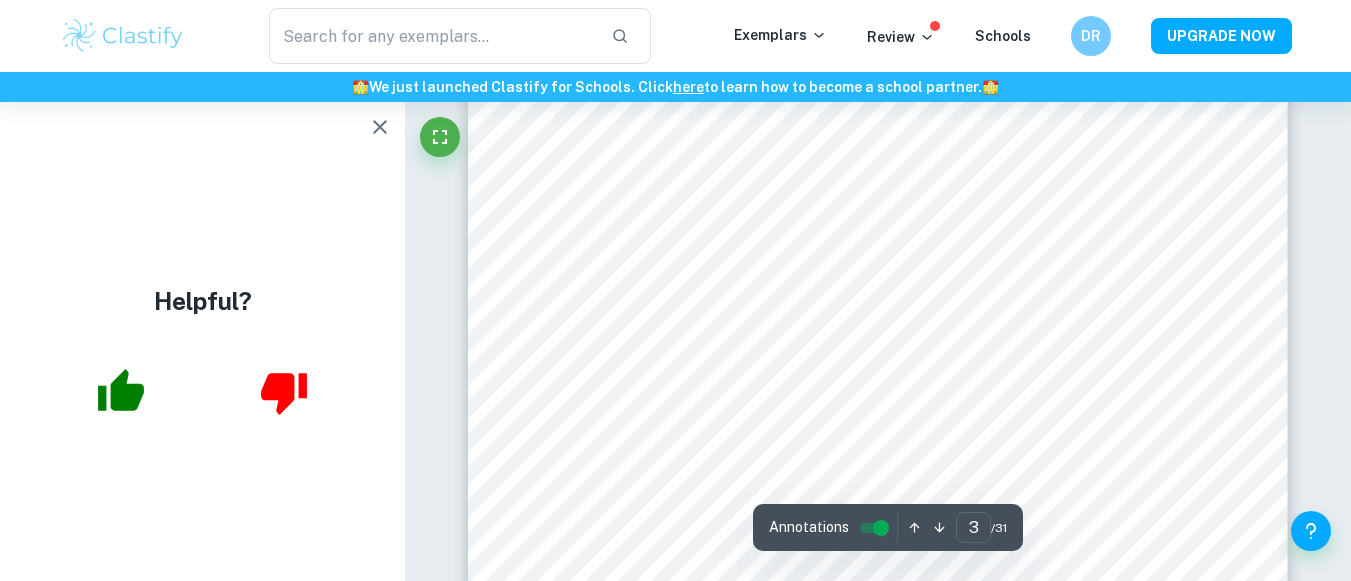 scroll, scrollTop: 2884, scrollLeft: 0, axis: vertical 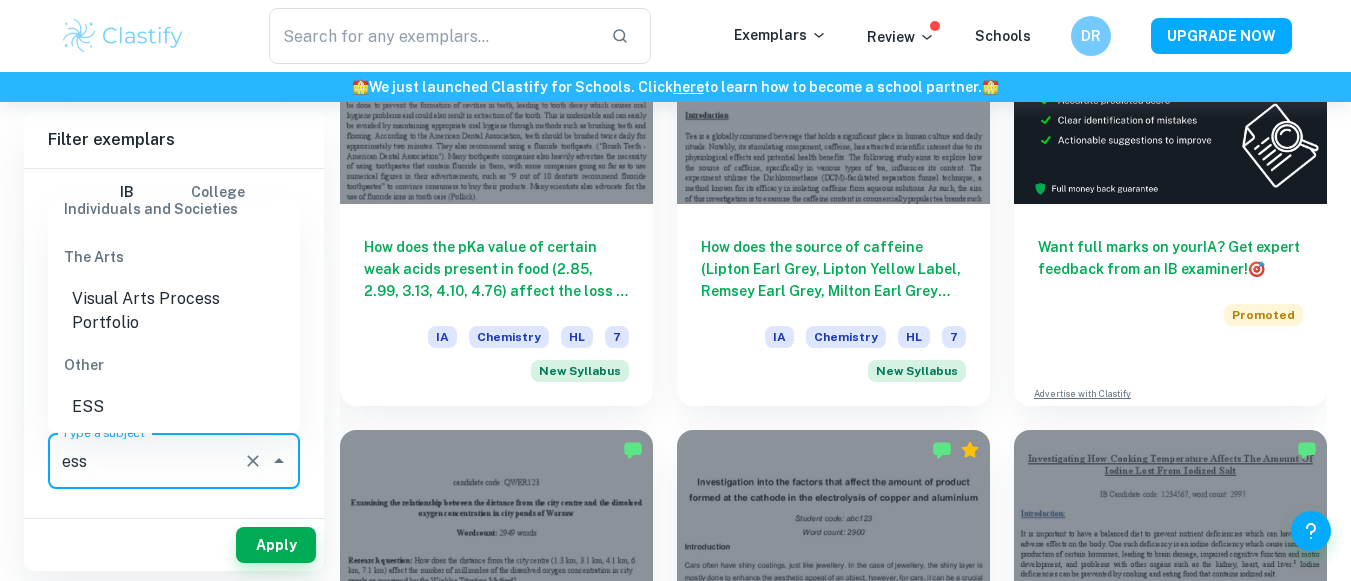 click on "ESS" at bounding box center [174, 407] 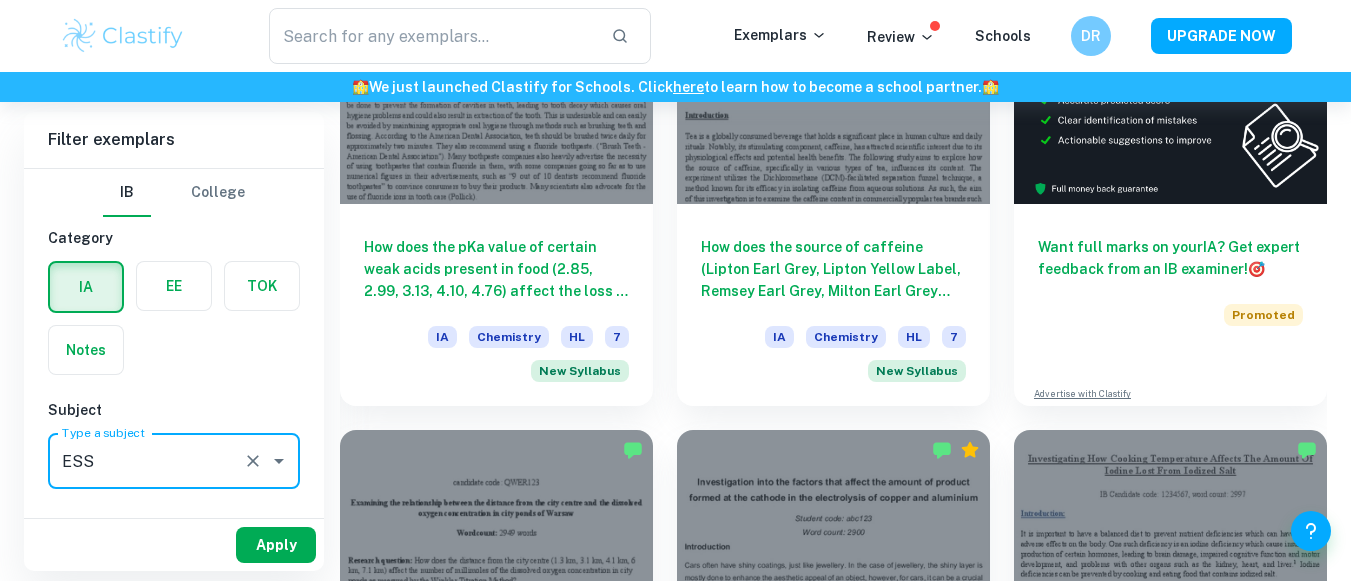 type on "ESS" 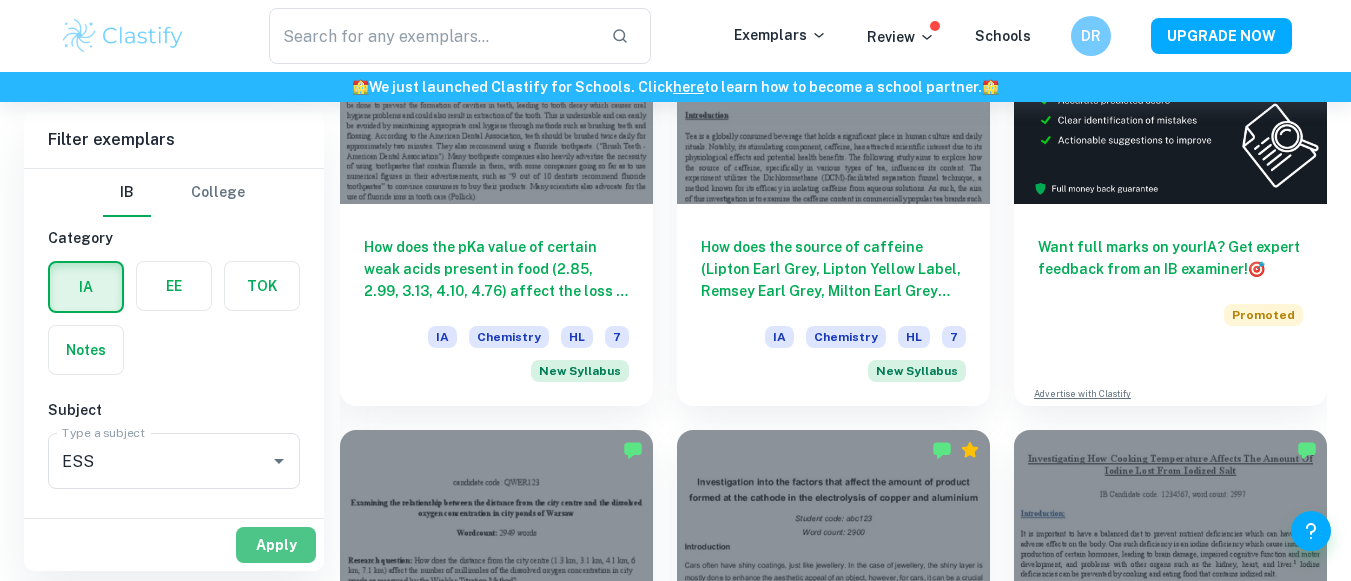 click on "Apply" at bounding box center [276, 545] 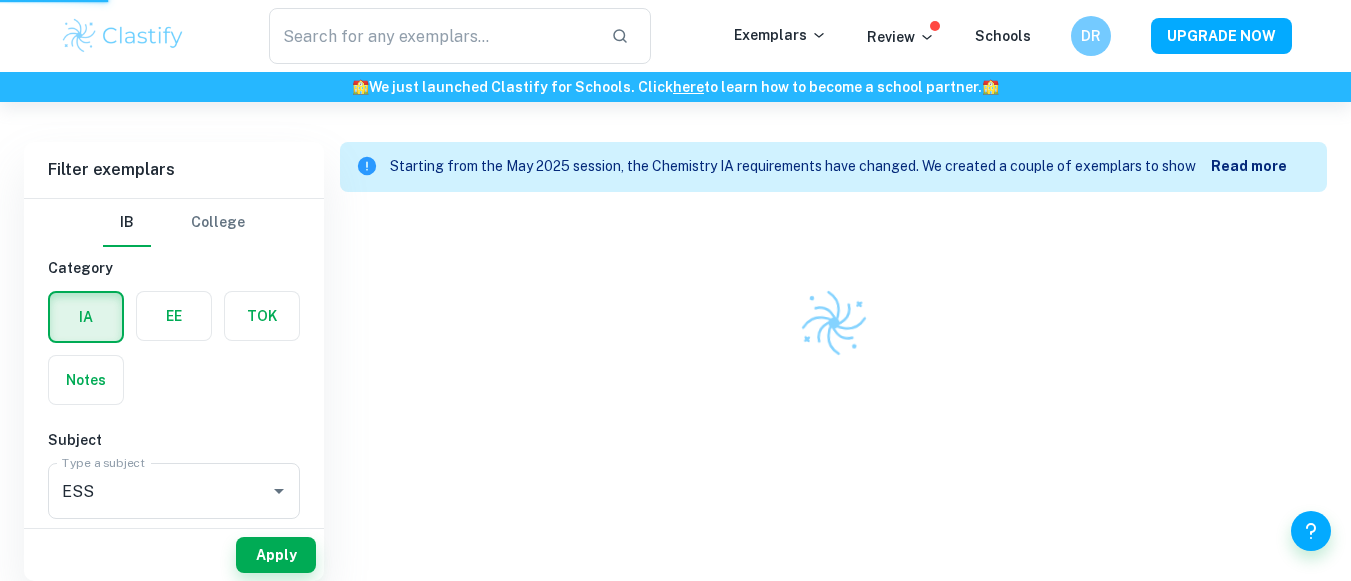 scroll, scrollTop: 522, scrollLeft: 0, axis: vertical 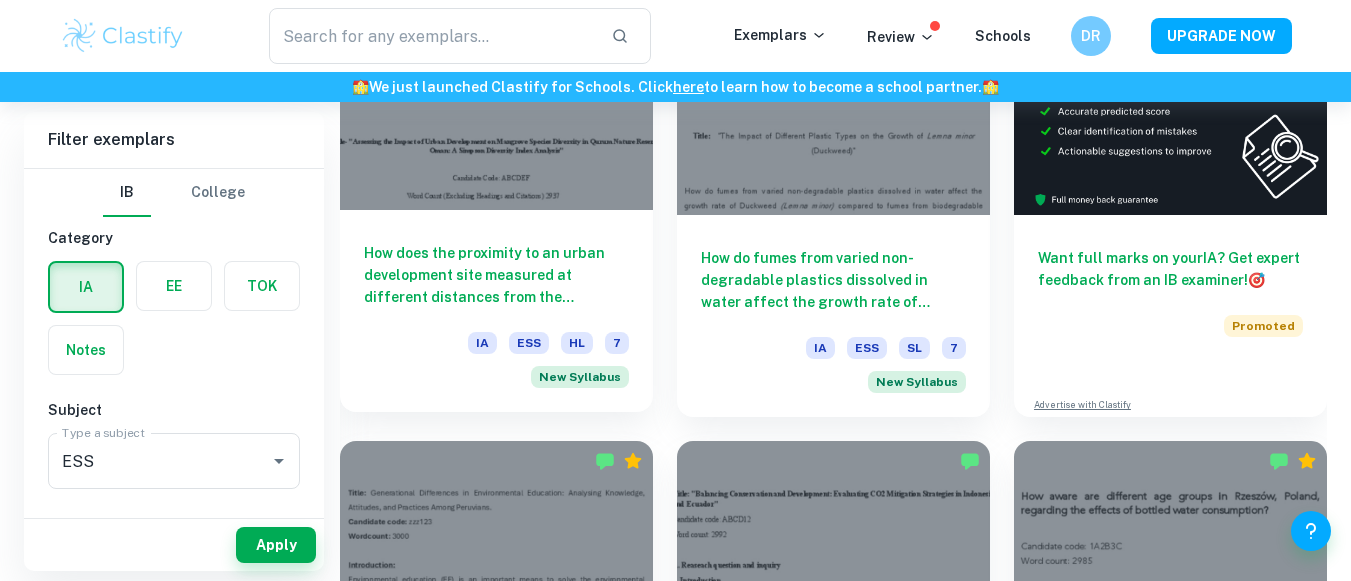 click at bounding box center (496, 92) 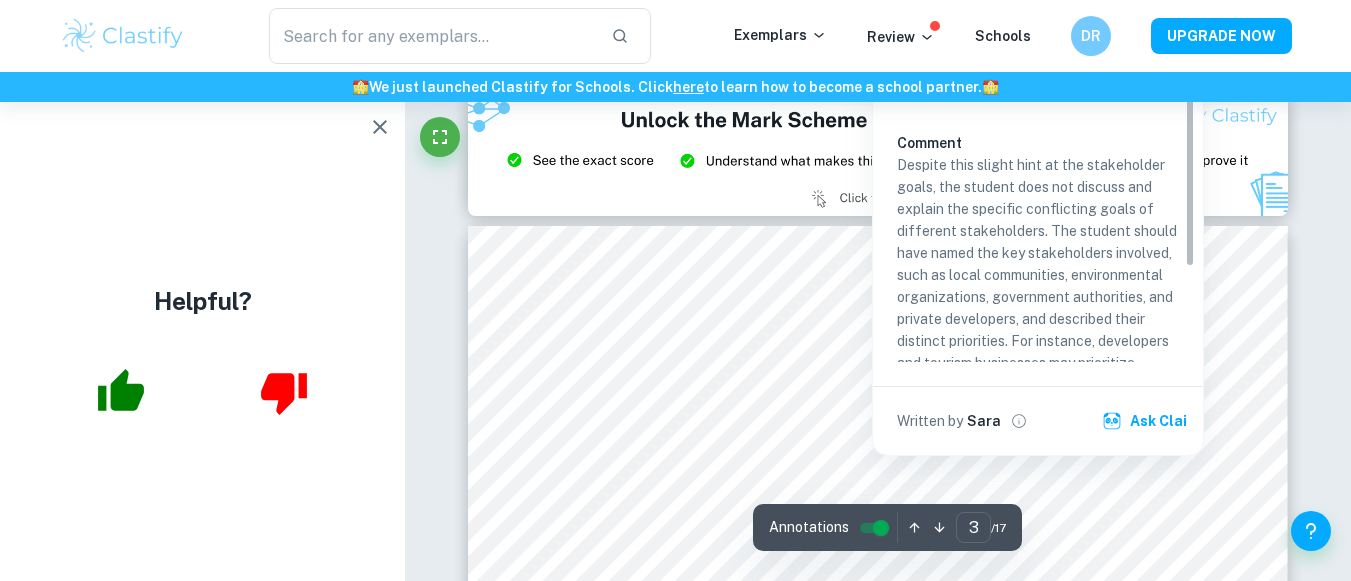 scroll, scrollTop: 2303, scrollLeft: 0, axis: vertical 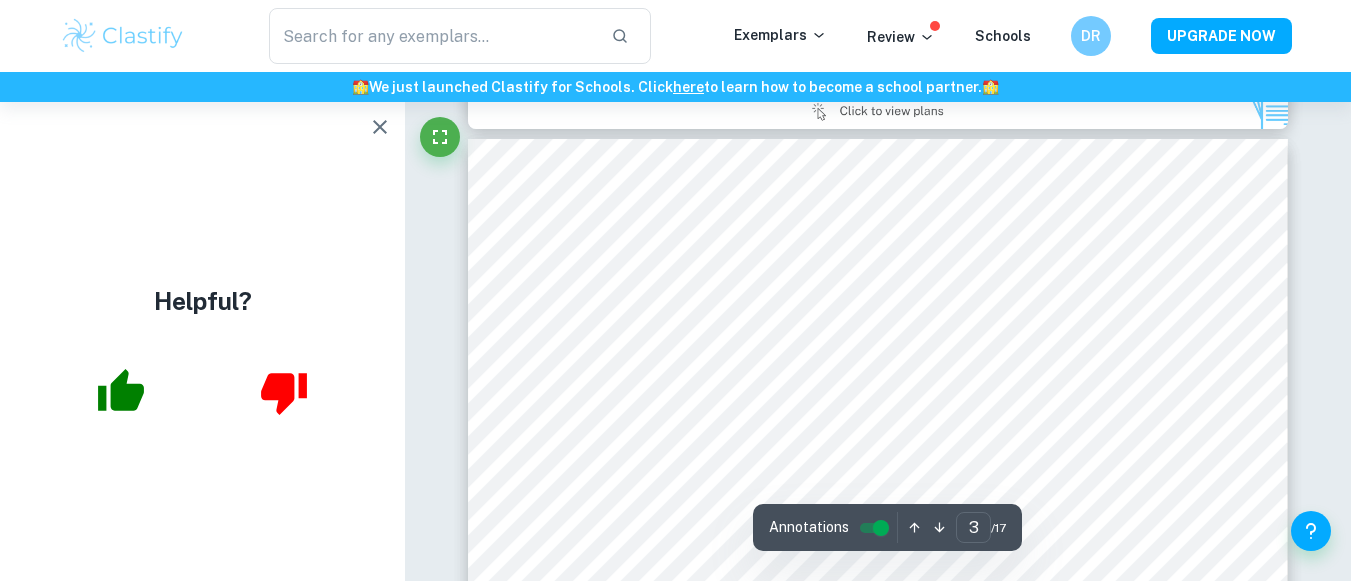 type on "2" 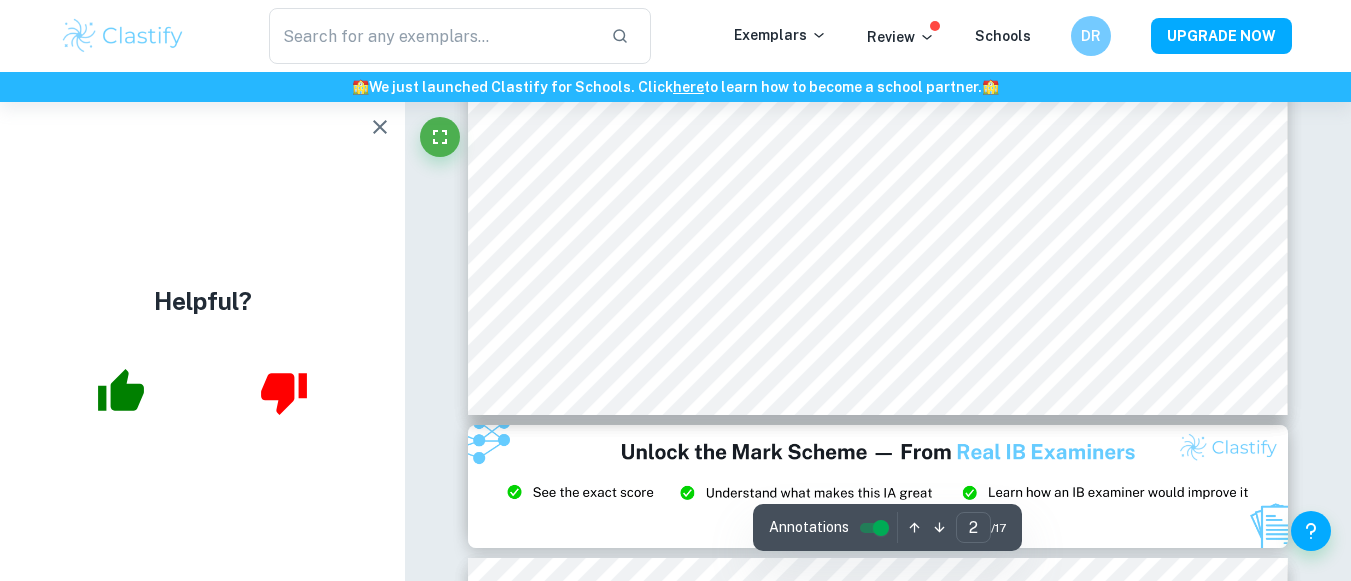 scroll, scrollTop: 1969, scrollLeft: 0, axis: vertical 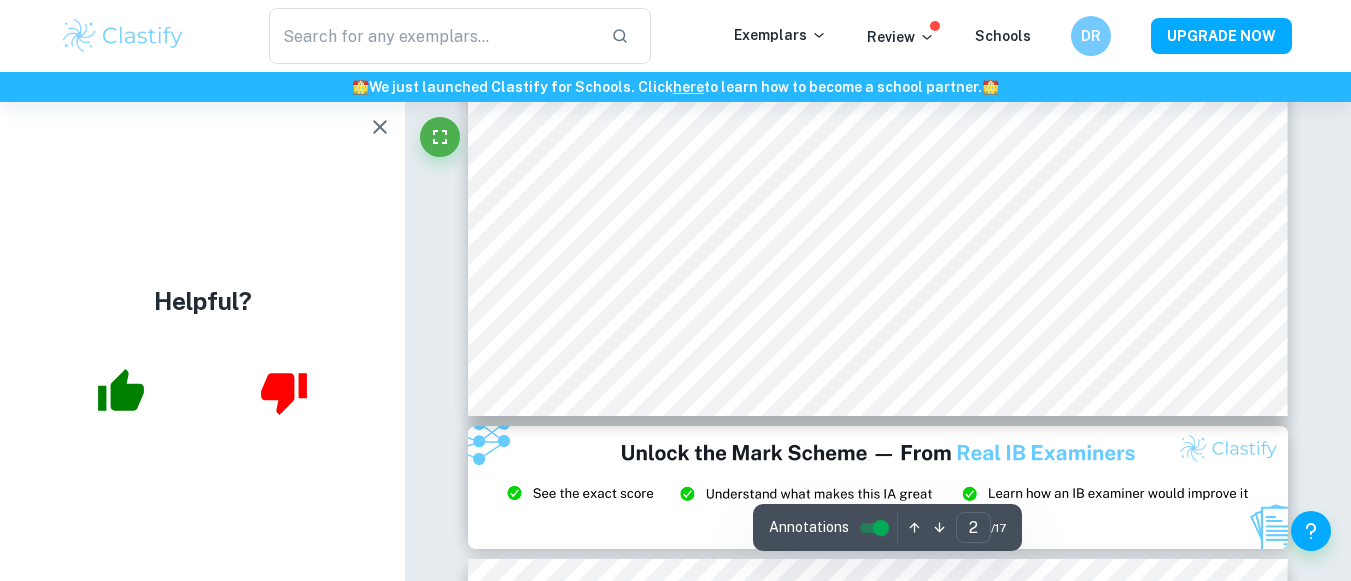click at bounding box center [878, 487] 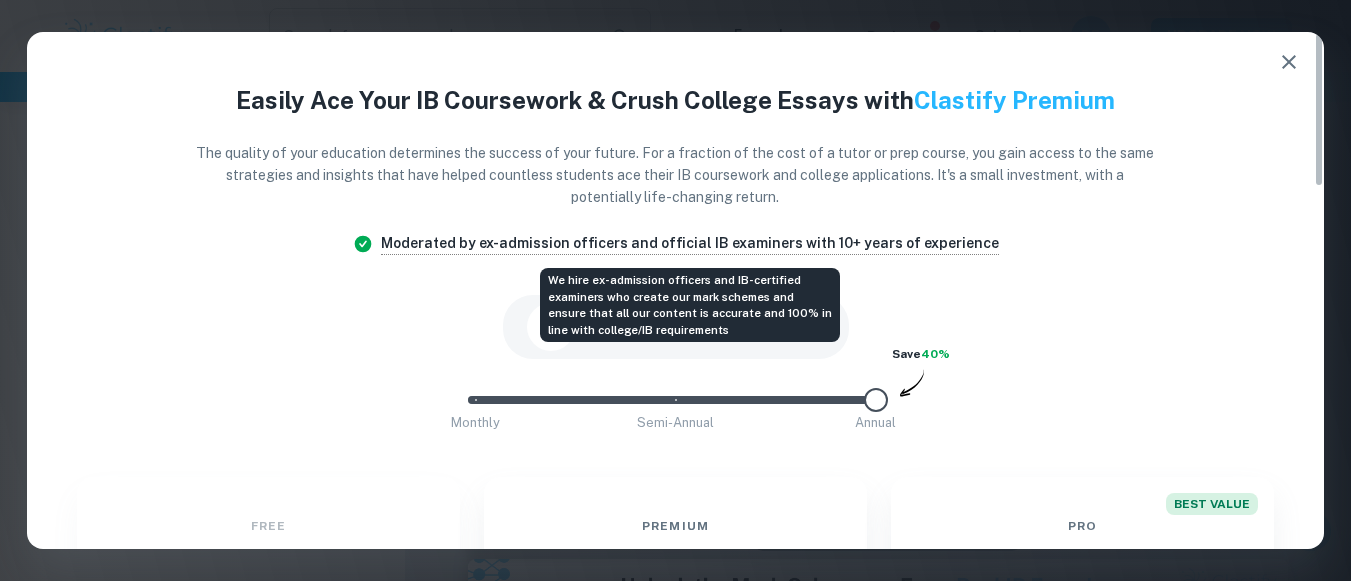 scroll, scrollTop: 1835, scrollLeft: 0, axis: vertical 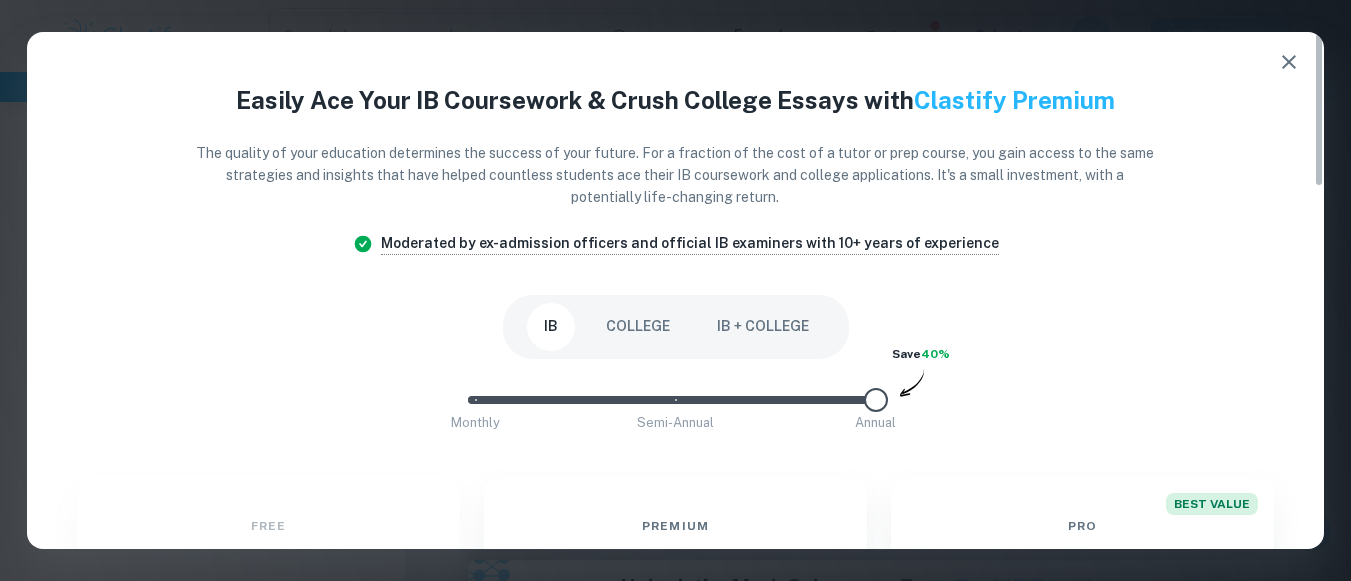 click 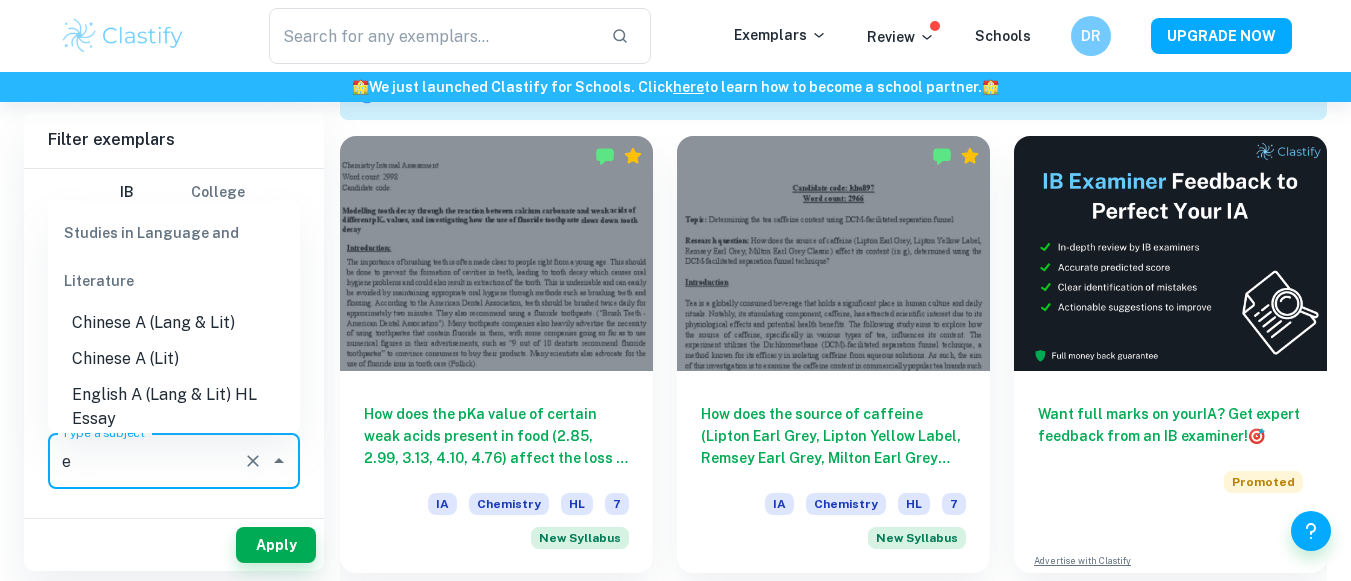 scroll, scrollTop: 604, scrollLeft: 0, axis: vertical 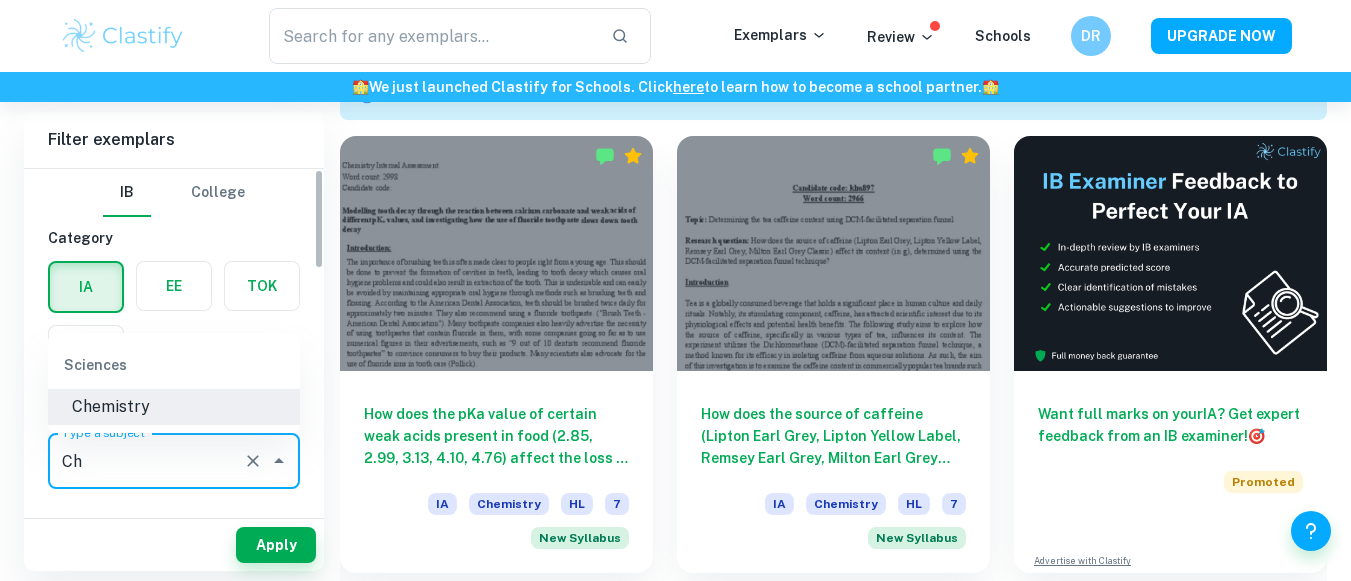 type on "C" 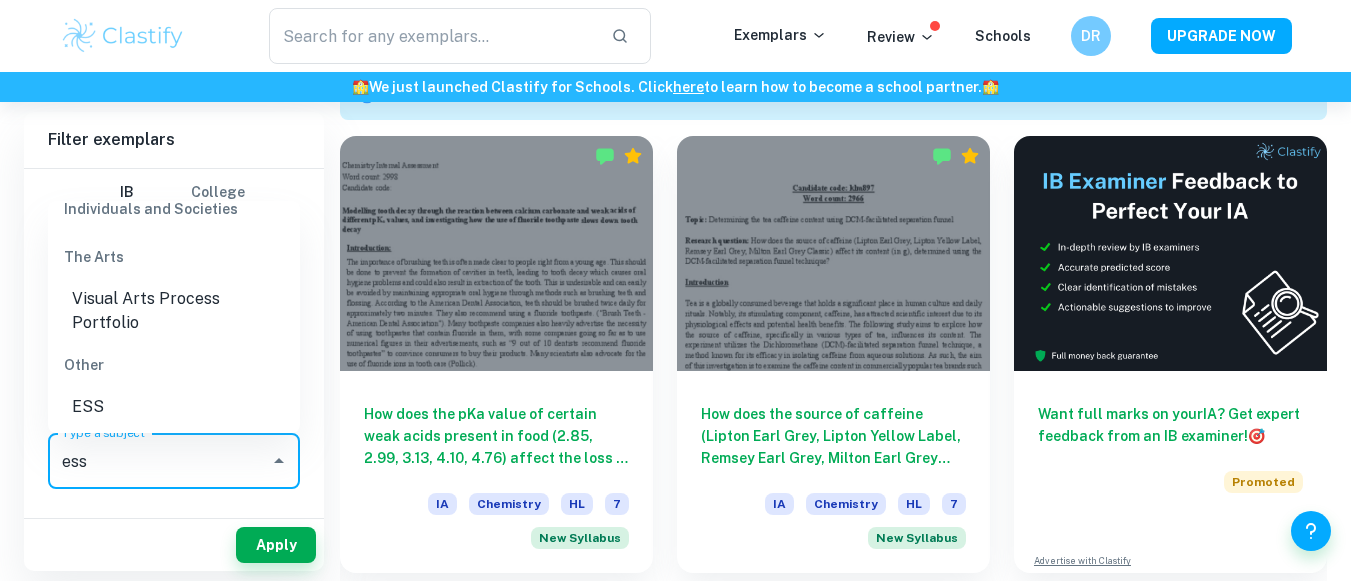 scroll, scrollTop: 276, scrollLeft: 0, axis: vertical 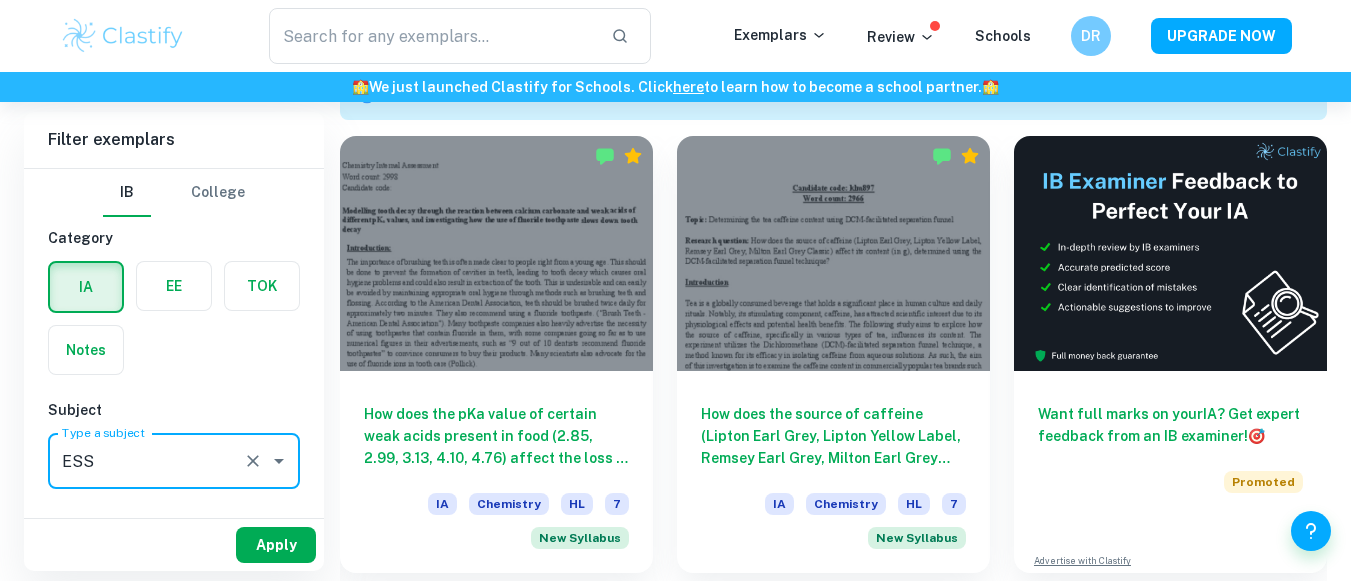 type on "ESS" 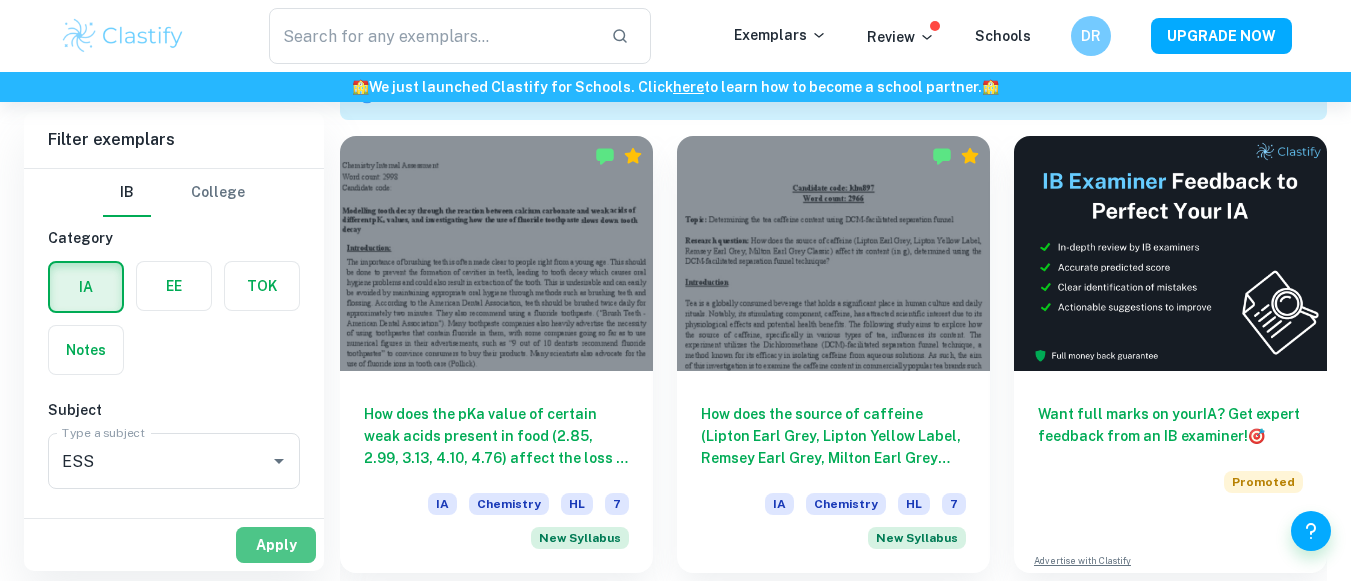 click on "Apply" at bounding box center (276, 545) 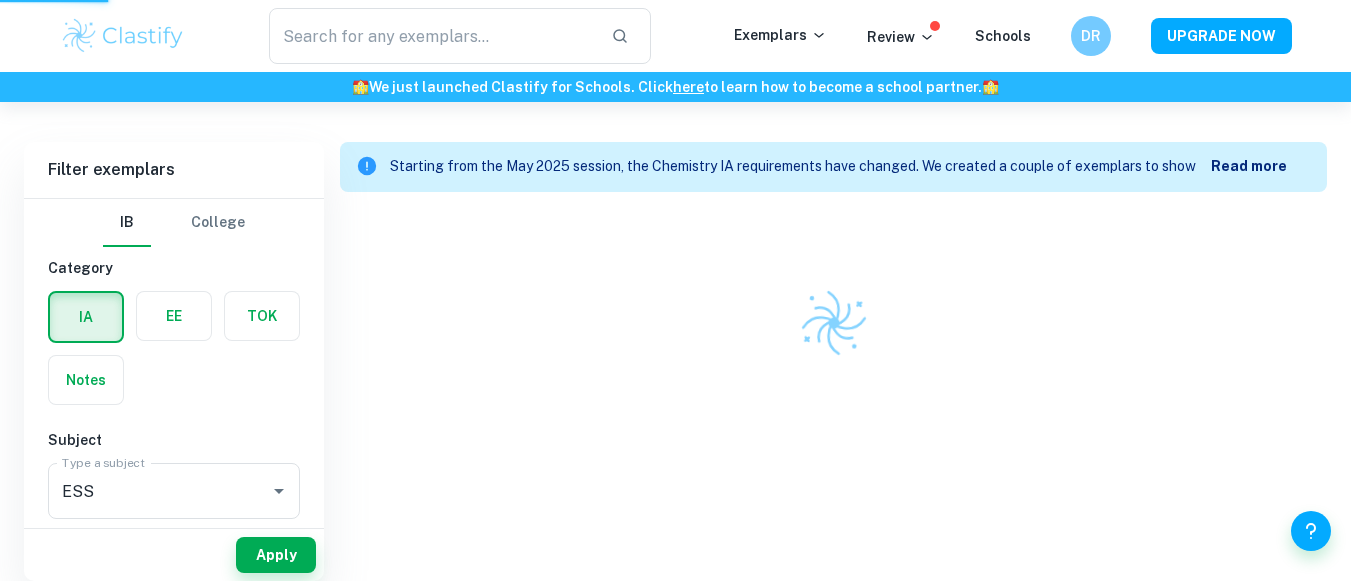 scroll, scrollTop: 532, scrollLeft: 0, axis: vertical 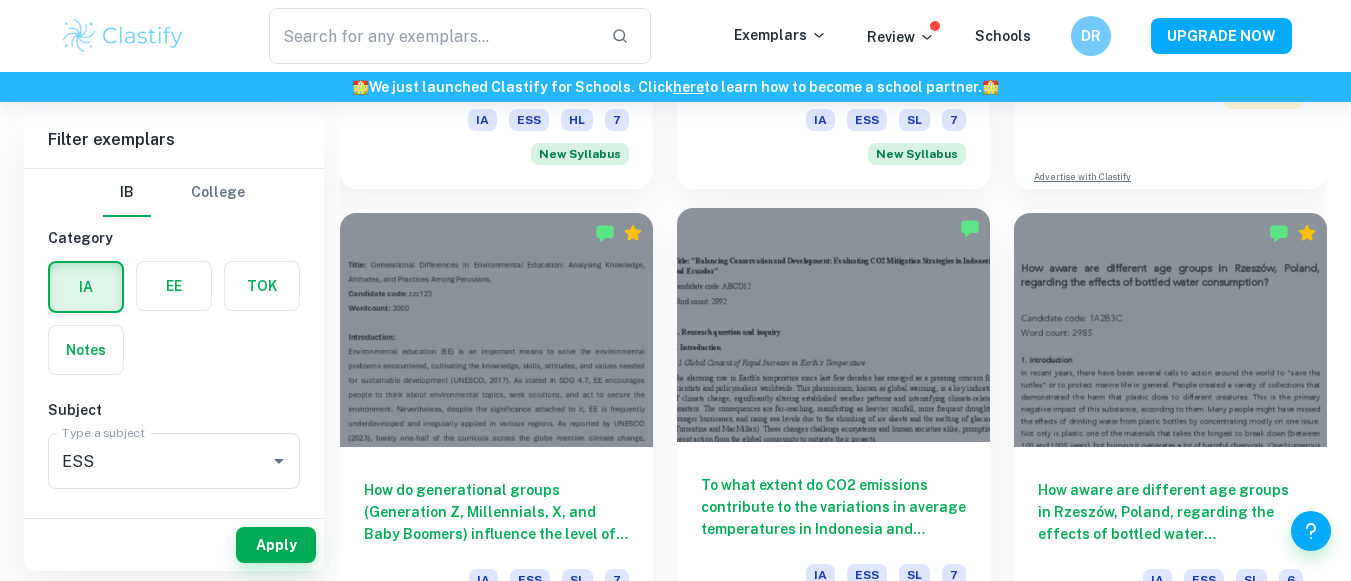 click at bounding box center [833, 325] 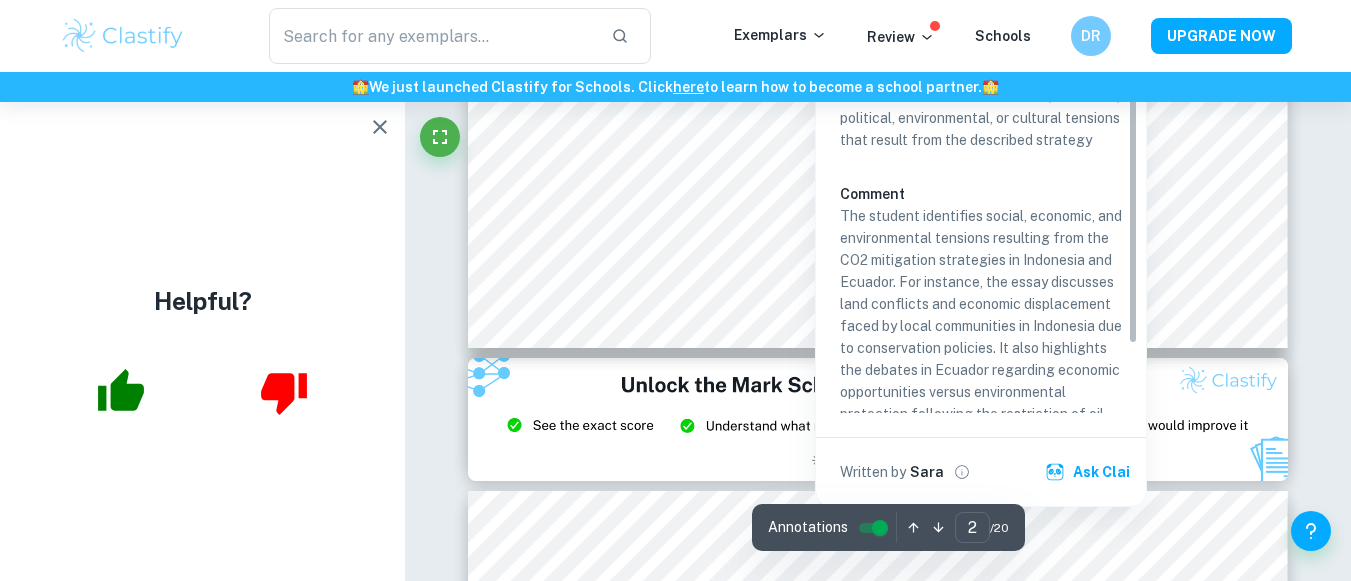 scroll, scrollTop: 2038, scrollLeft: 0, axis: vertical 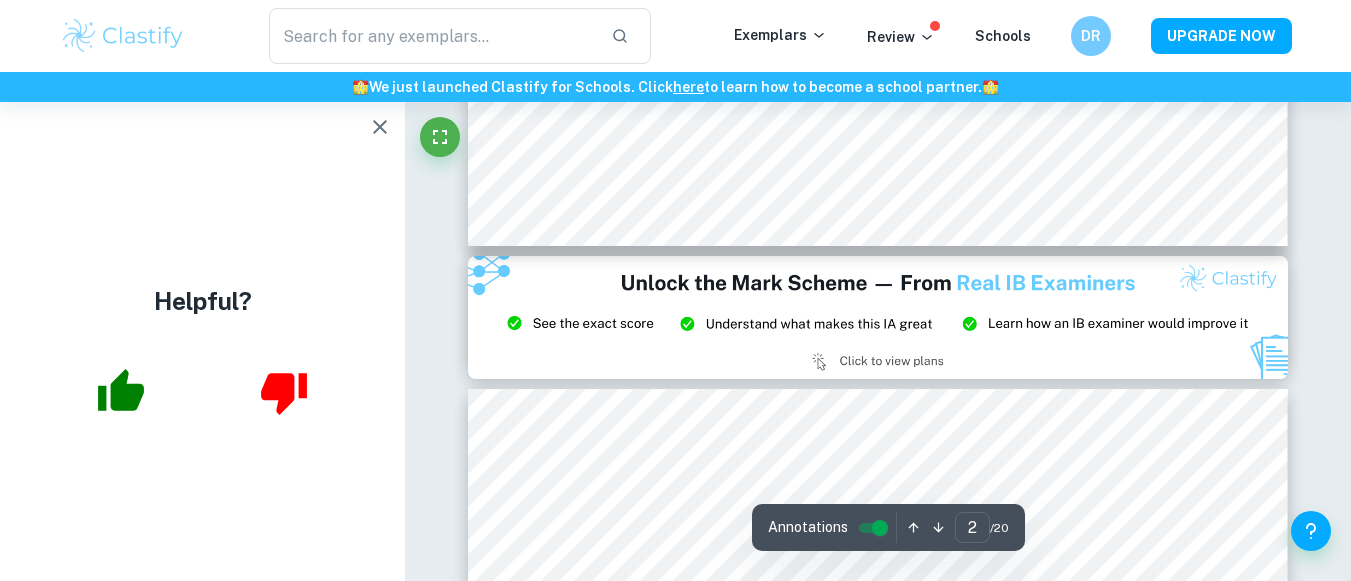 type on "3" 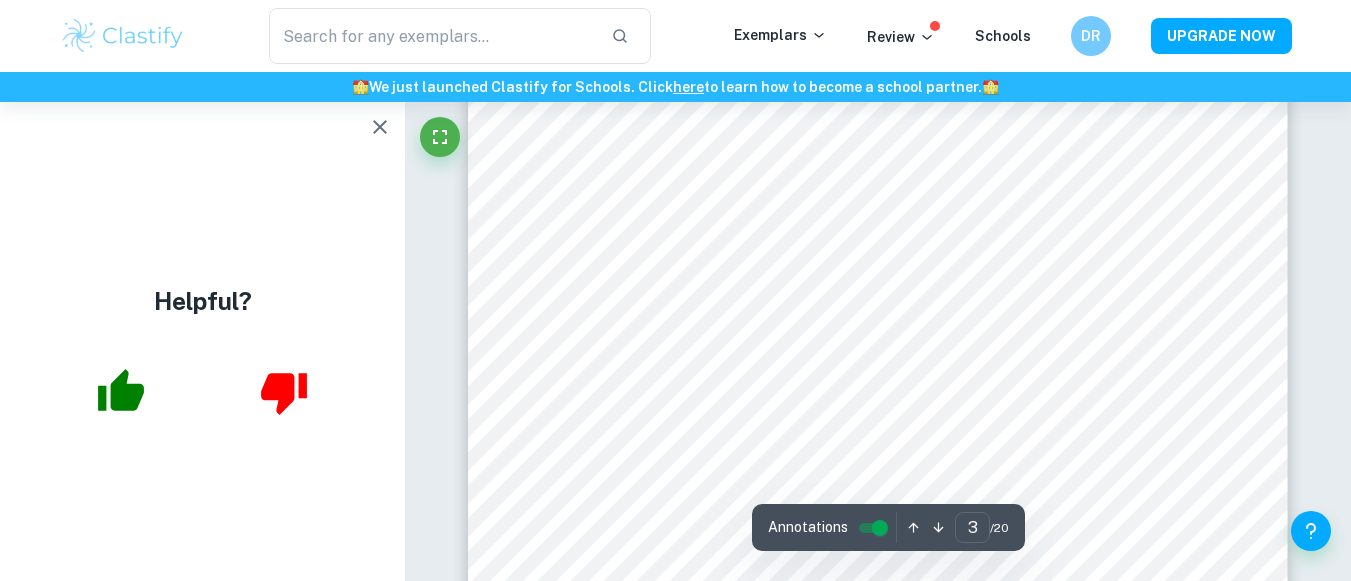 scroll, scrollTop: 2634, scrollLeft: 0, axis: vertical 